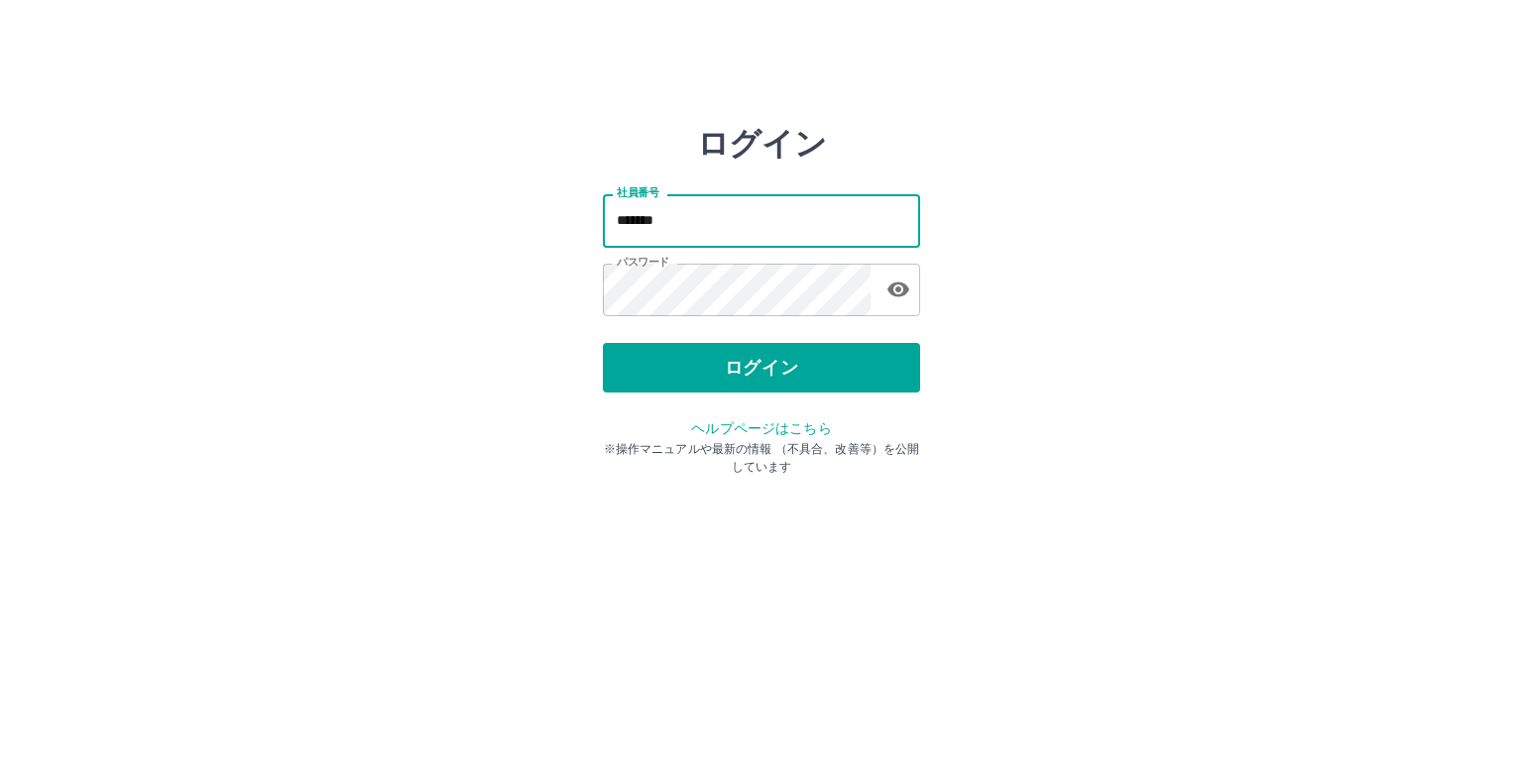 scroll, scrollTop: 0, scrollLeft: 0, axis: both 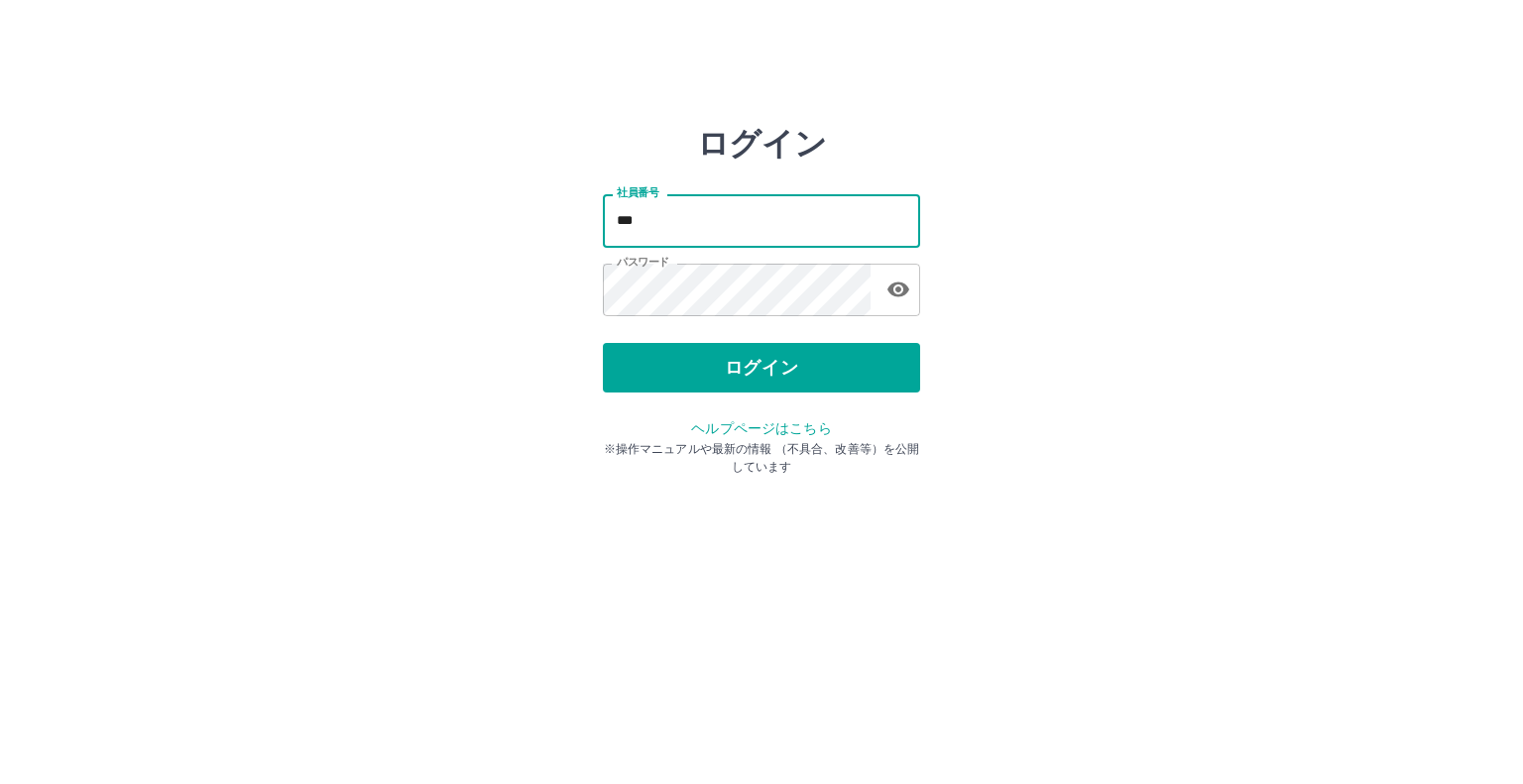 type on "*******" 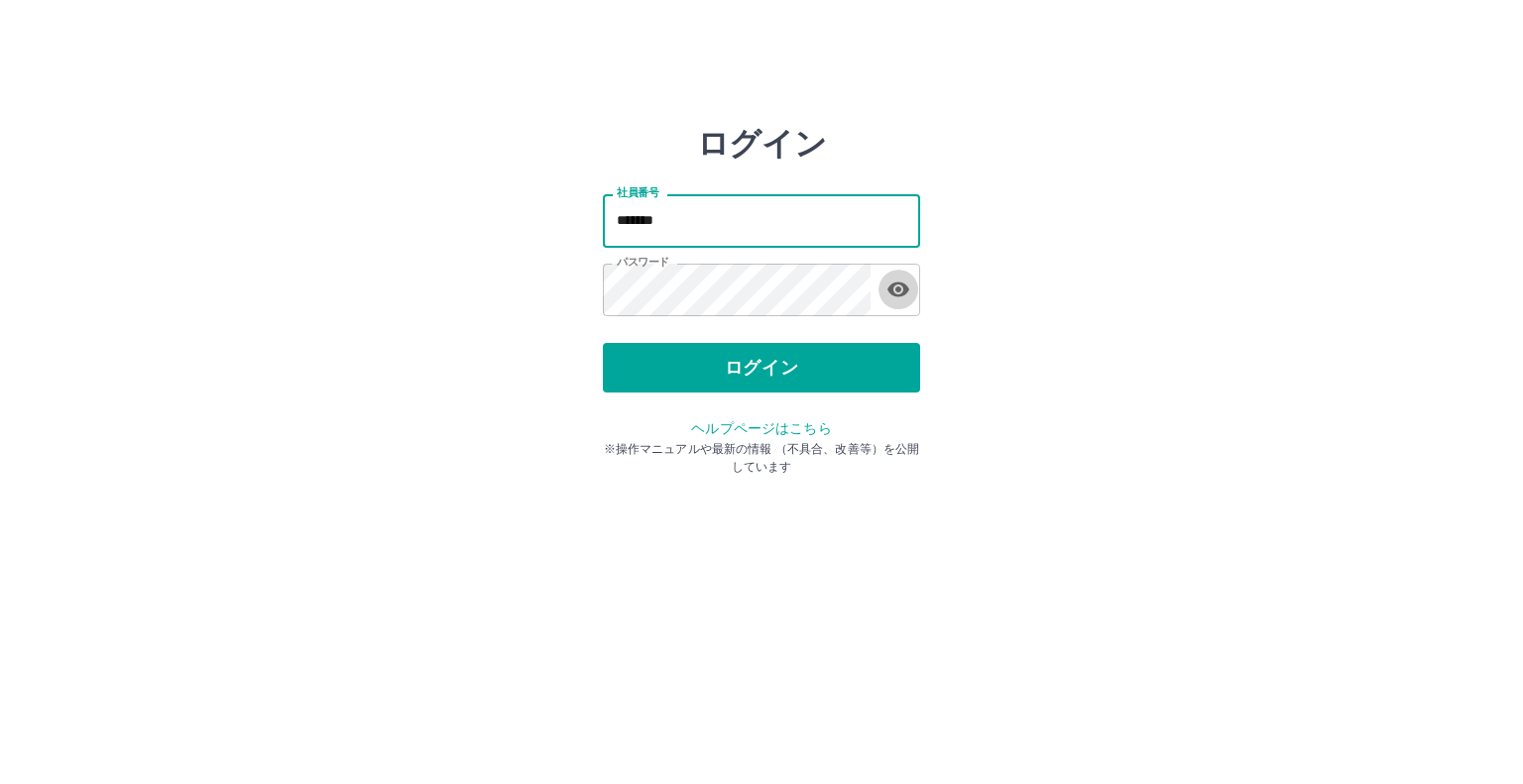 click 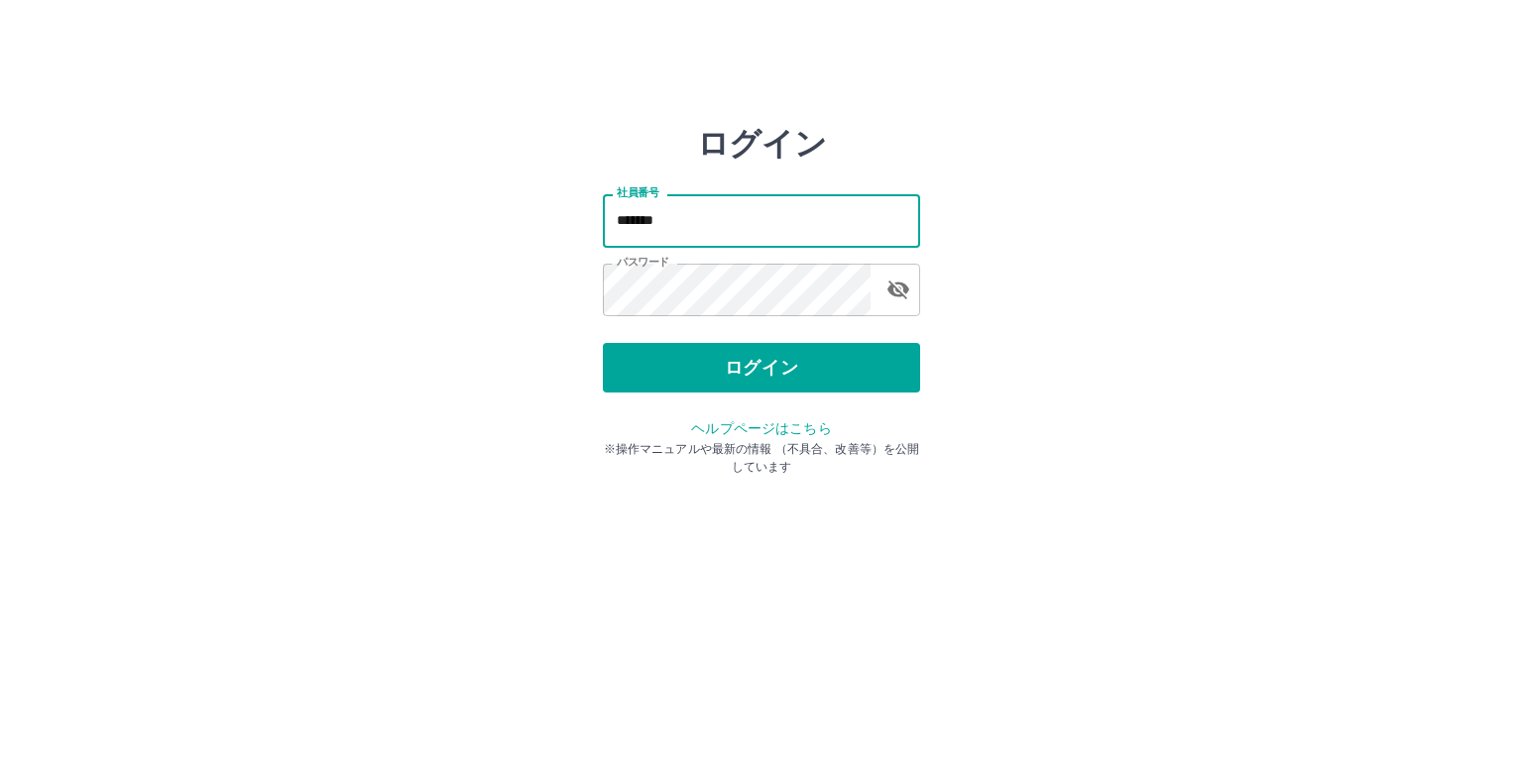 click 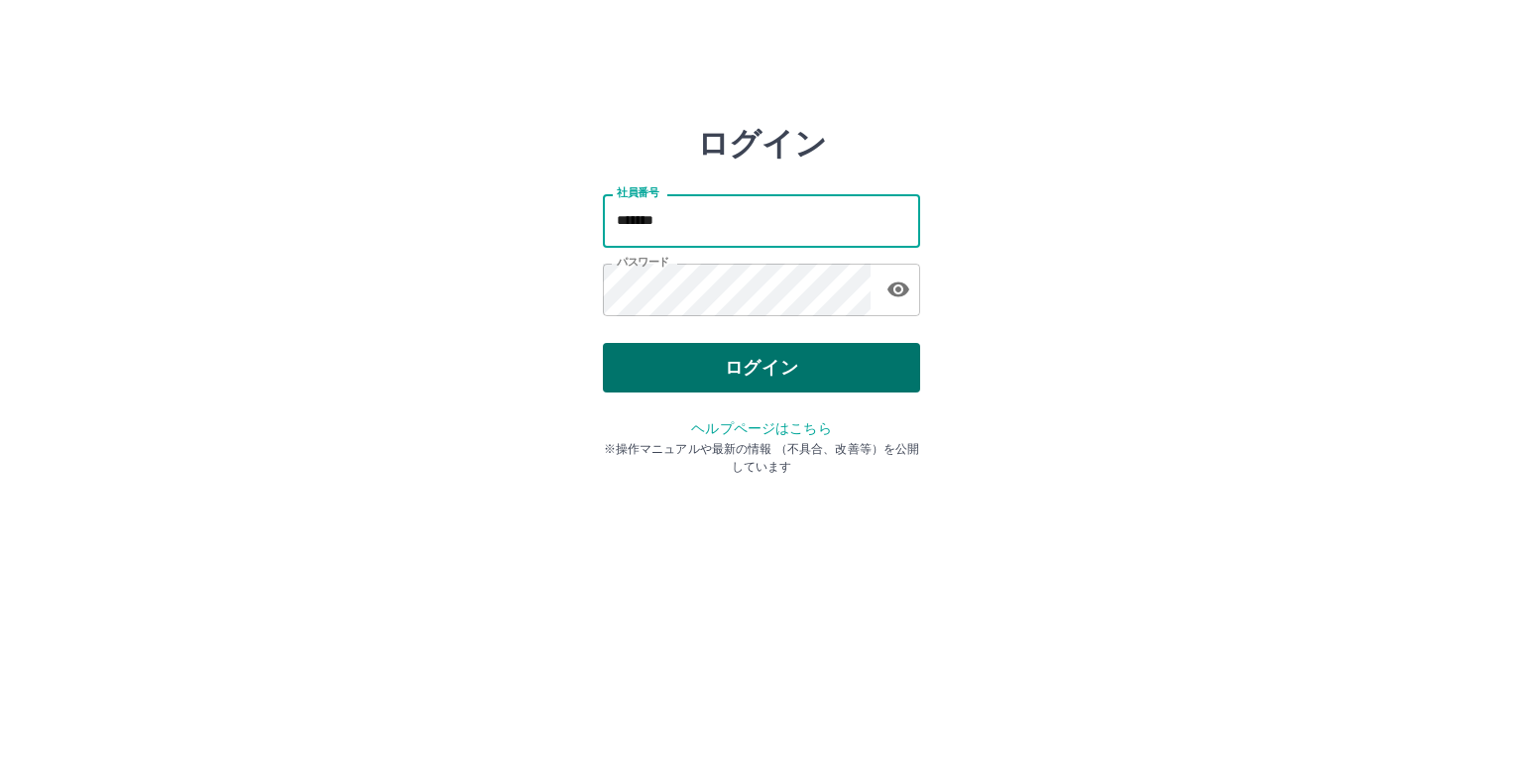 click on "ログイン" at bounding box center [762, 368] 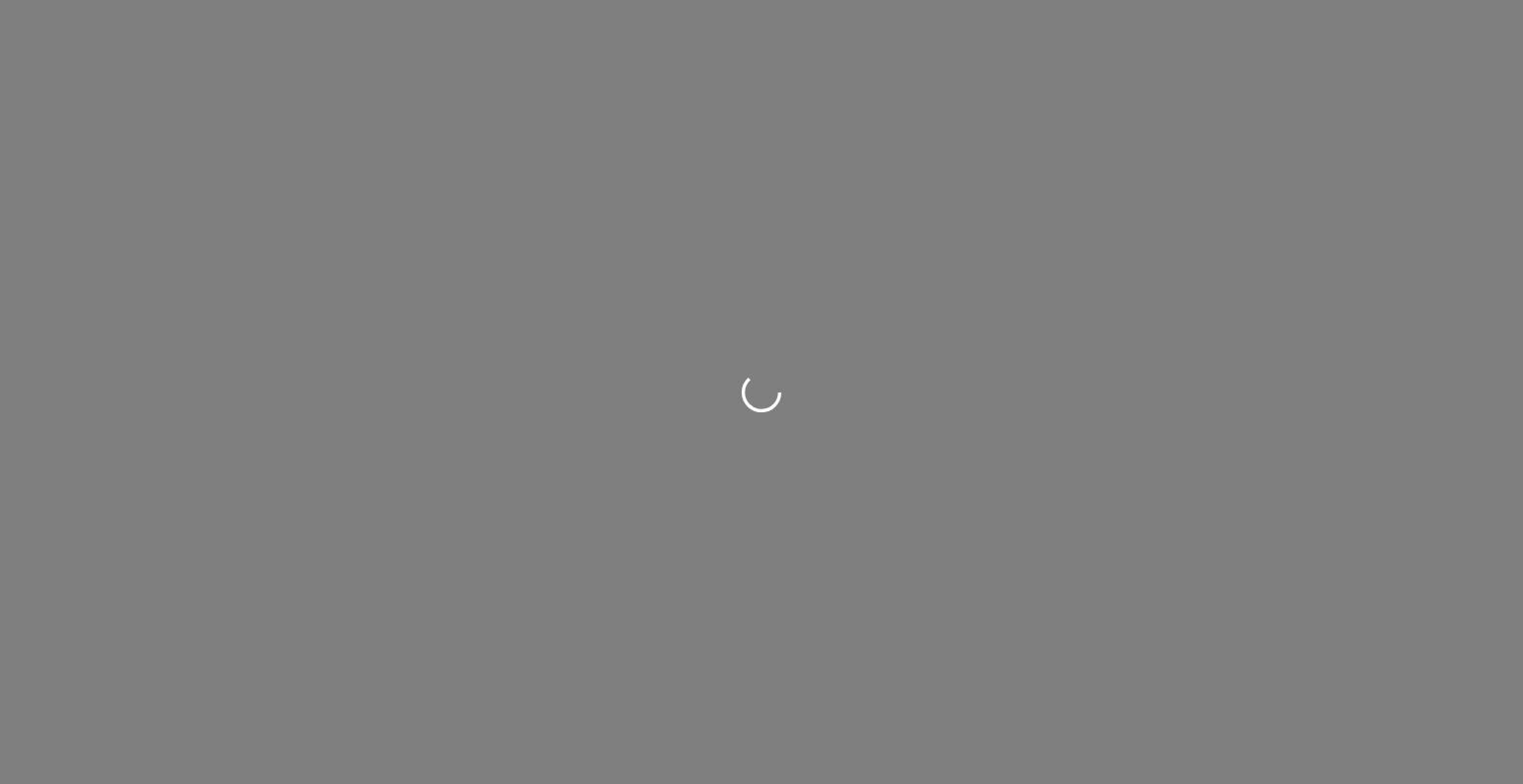 scroll, scrollTop: 0, scrollLeft: 0, axis: both 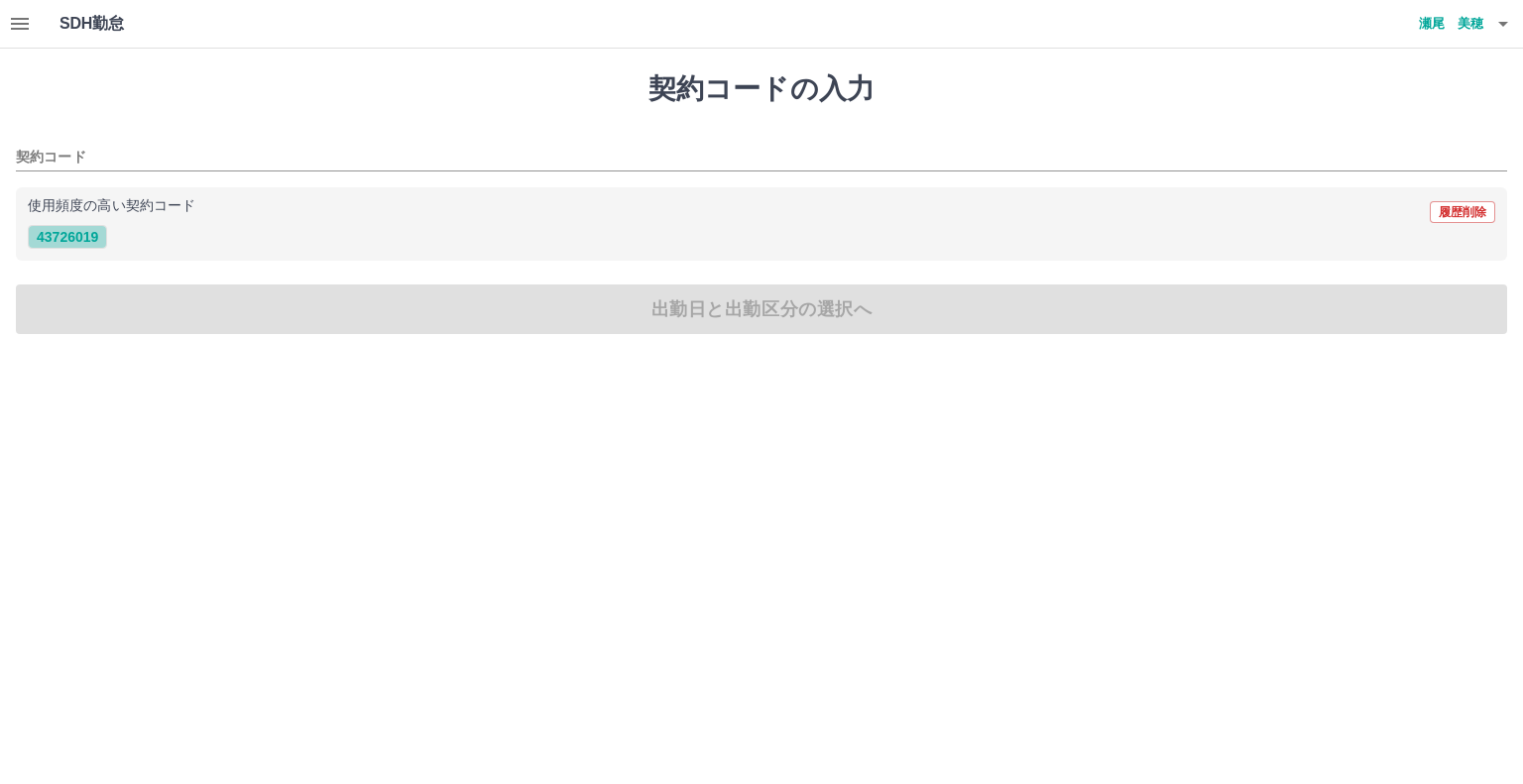 click on "43726019" at bounding box center (67, 237) 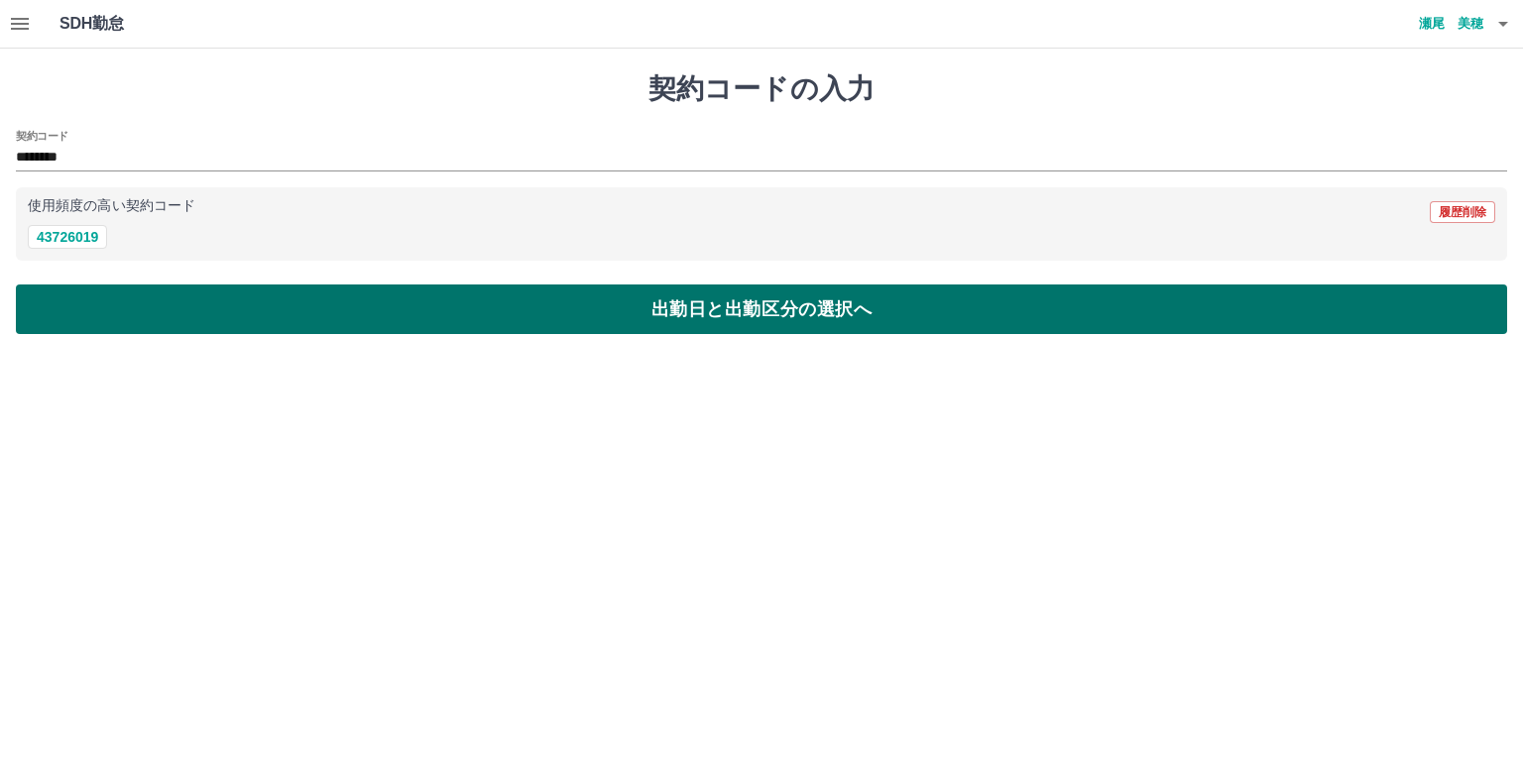 click on "出勤日と出勤区分の選択へ" at bounding box center [762, 309] 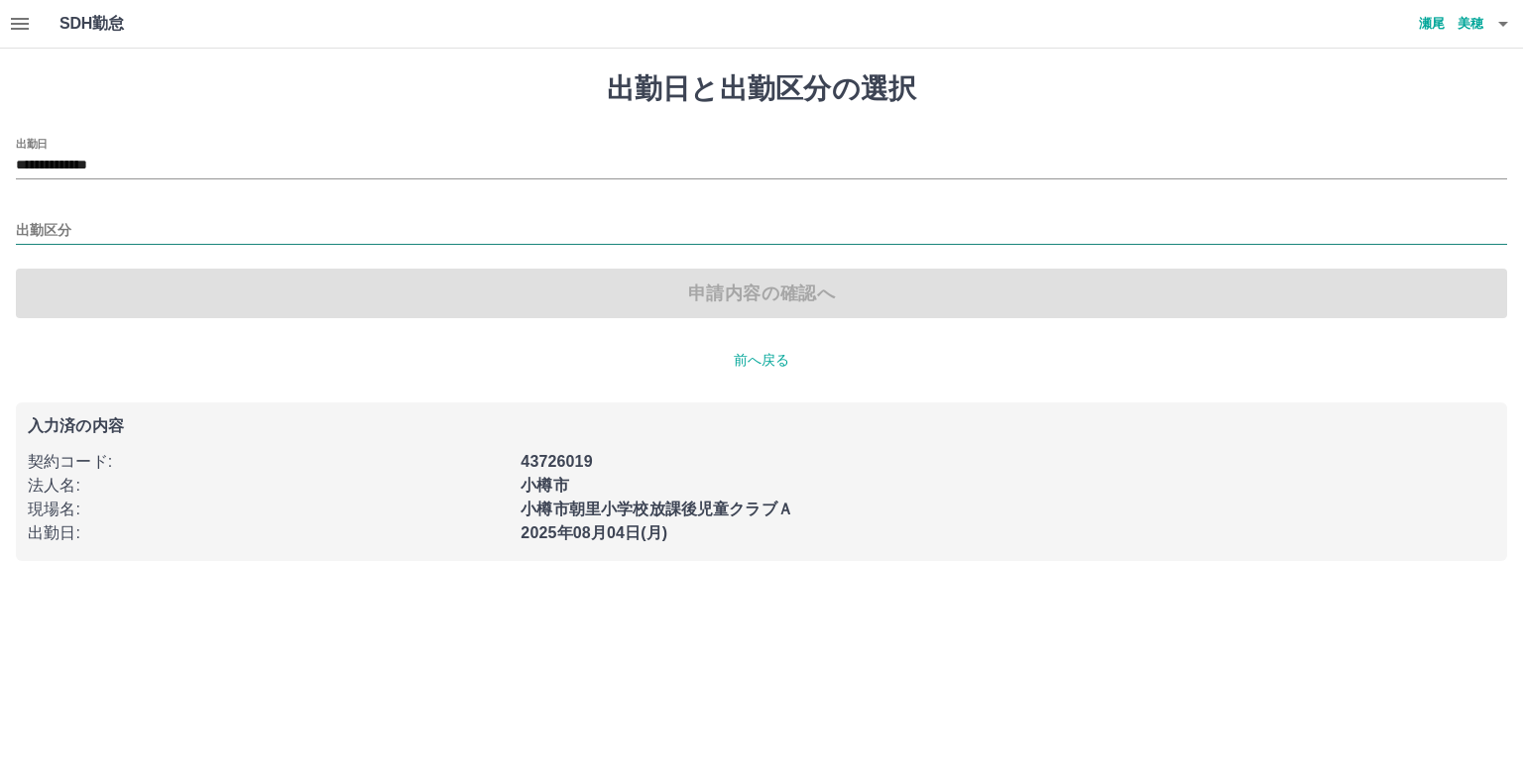 click on "出勤区分" at bounding box center [762, 231] 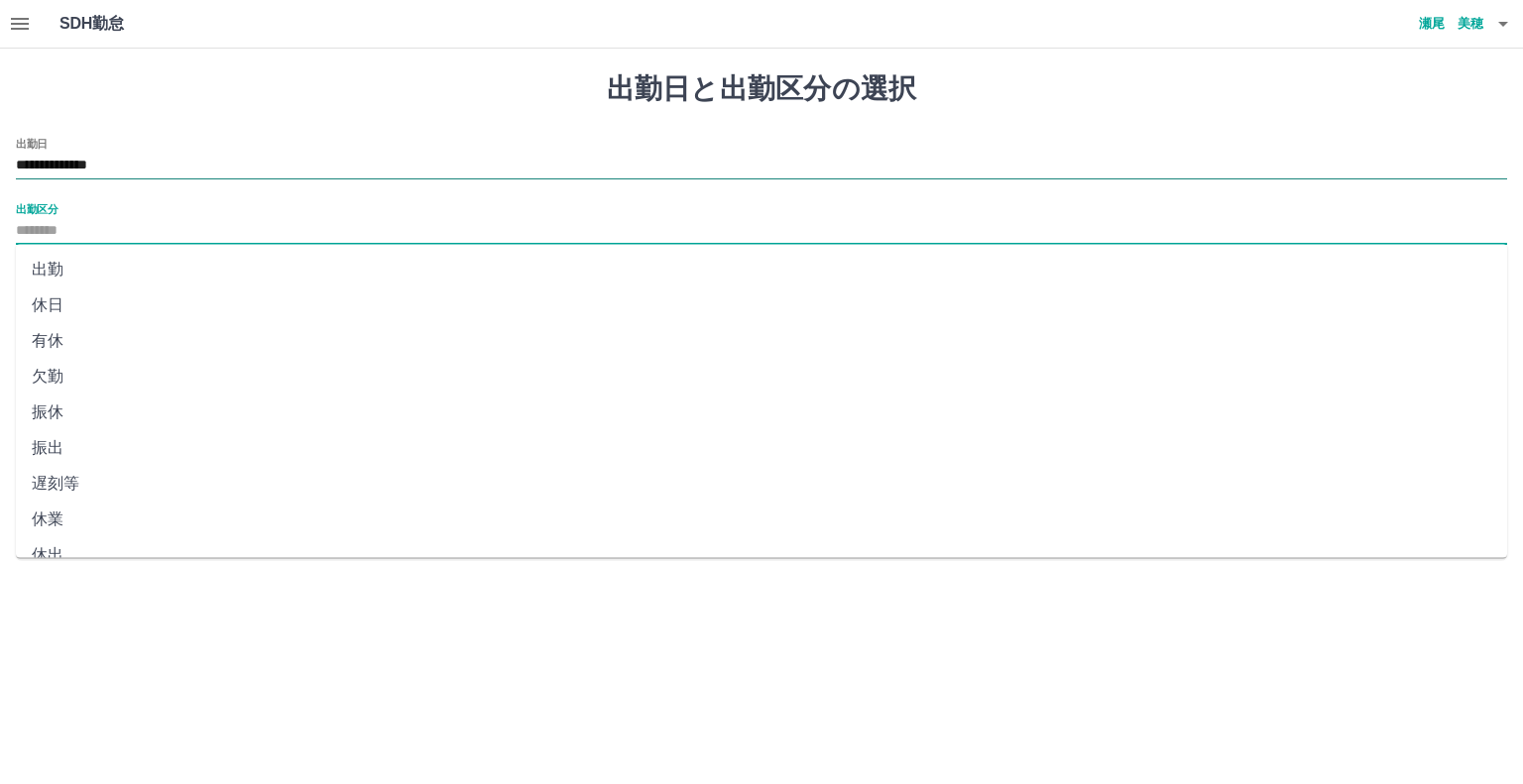 click on "**********" at bounding box center (762, 166) 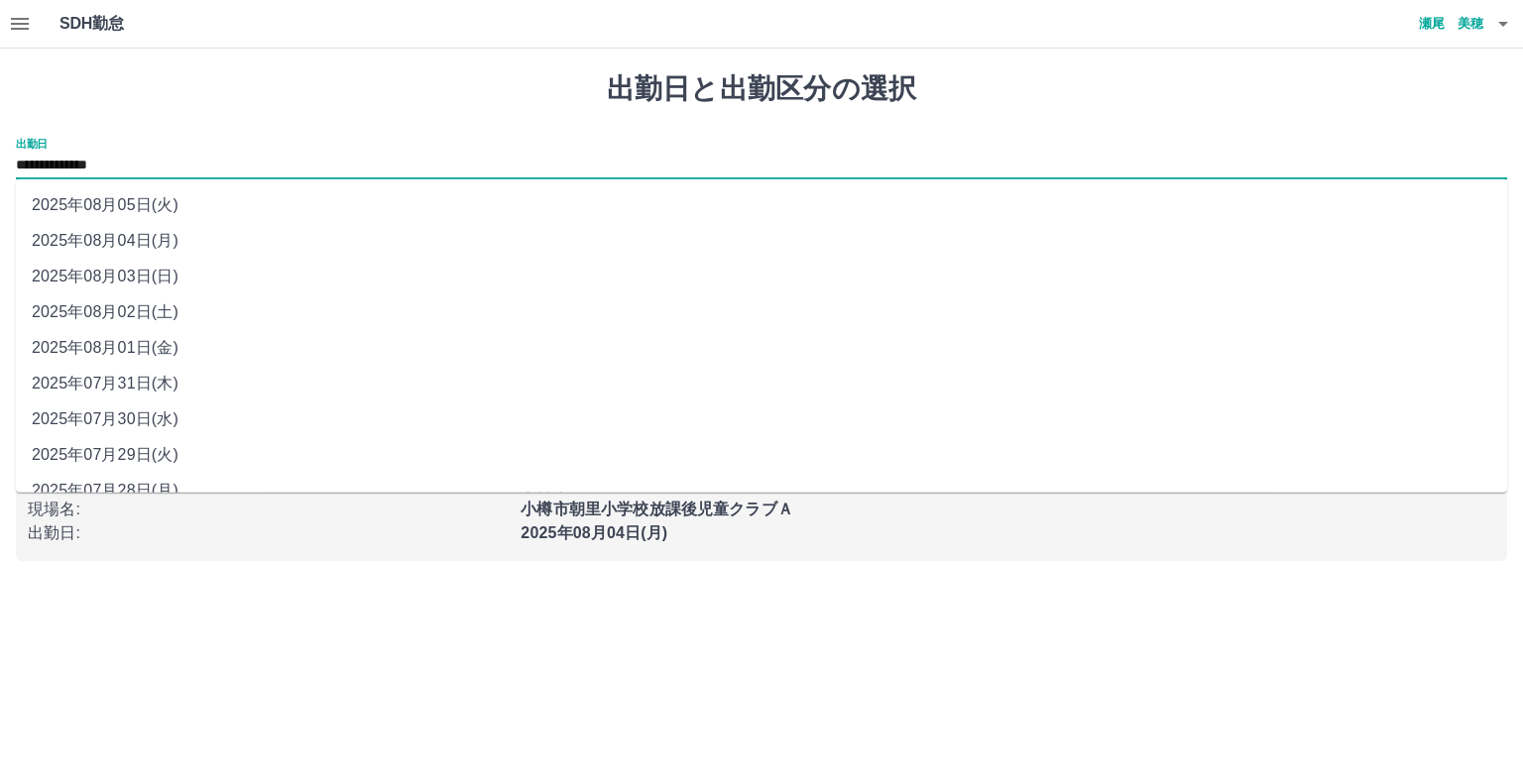 click on "2025年08月03日(日)" at bounding box center (762, 277) 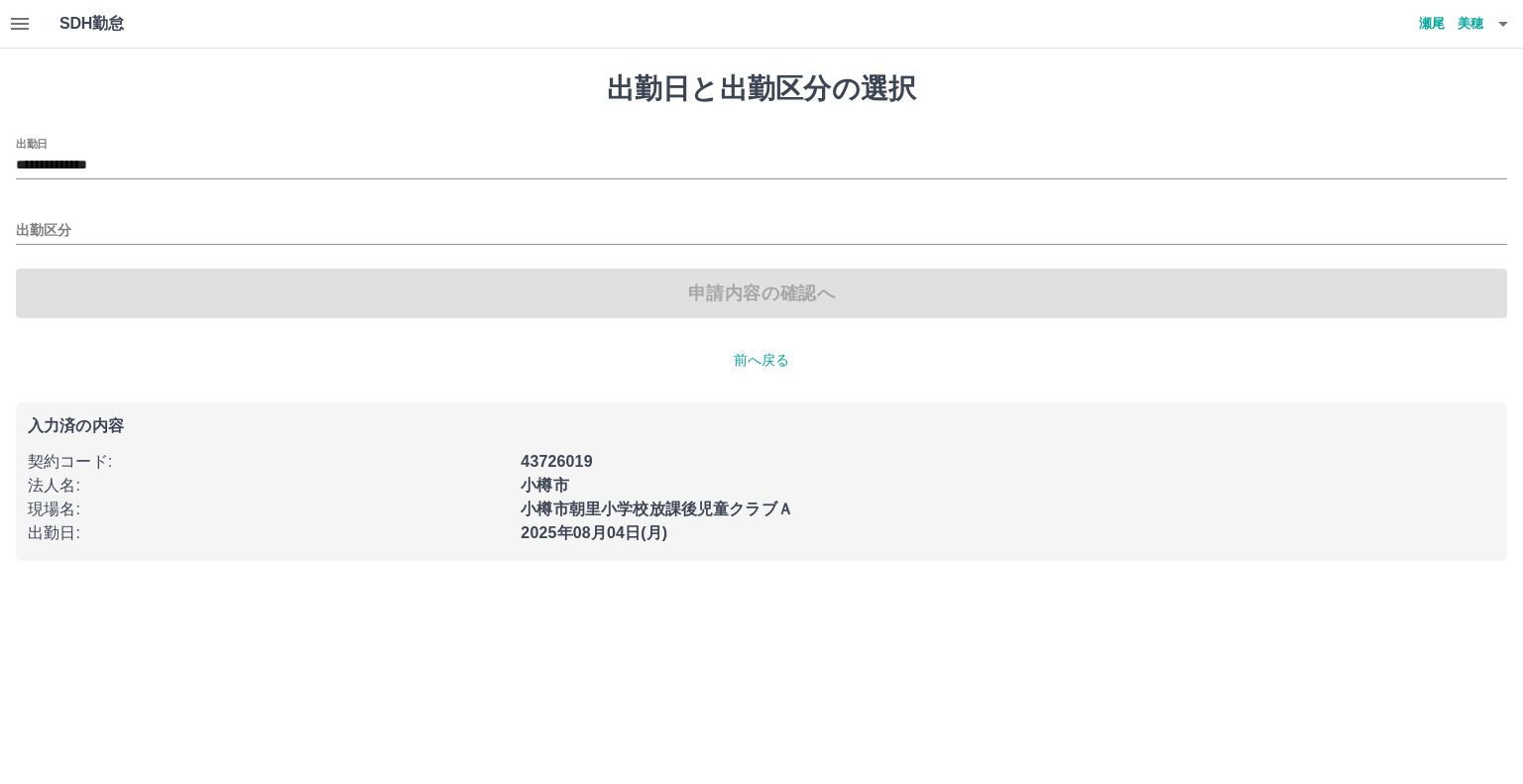 click on "申請内容の確認へ" at bounding box center (762, 293) 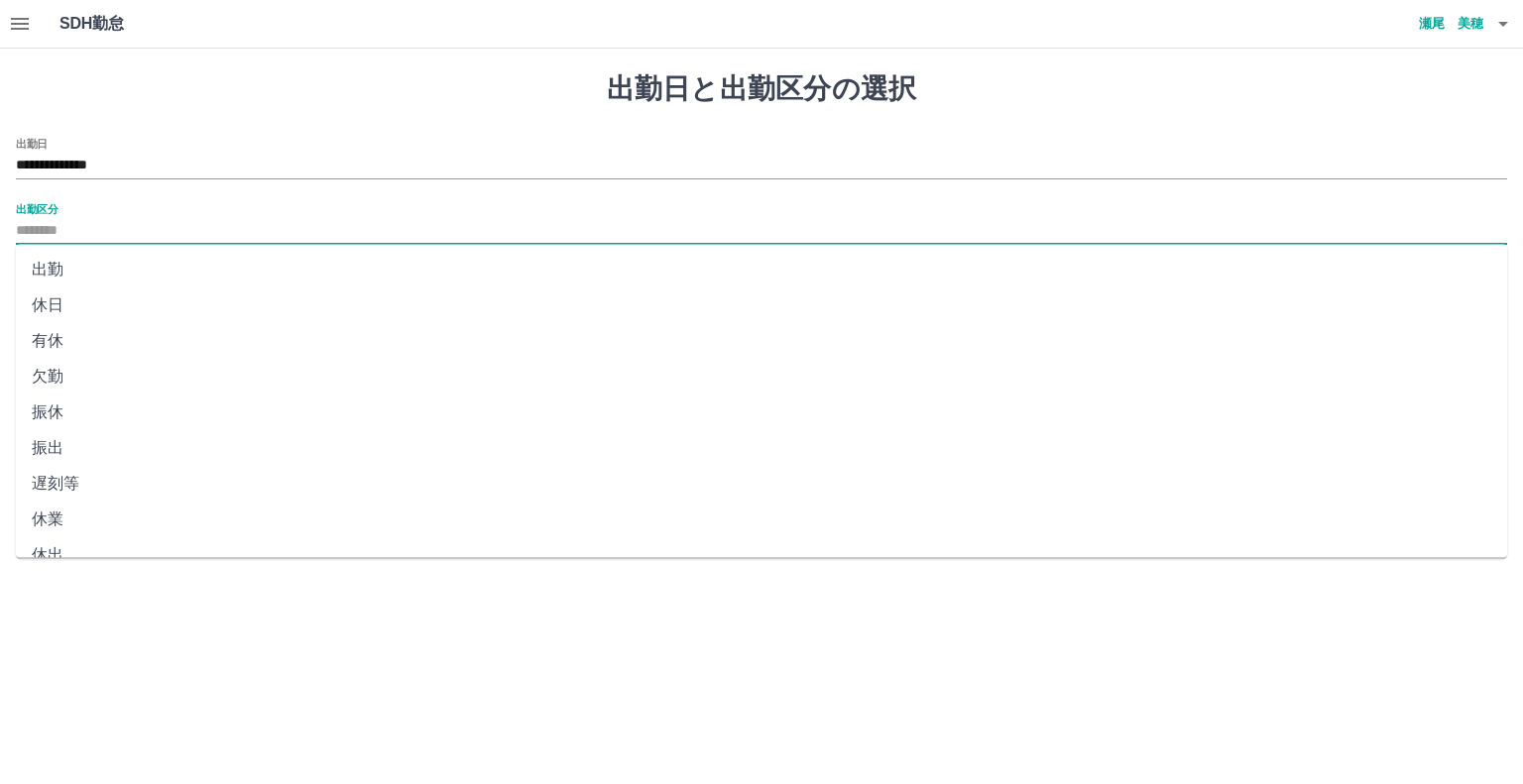 drag, startPoint x: 163, startPoint y: 218, endPoint x: 171, endPoint y: 236, distance: 19.697716 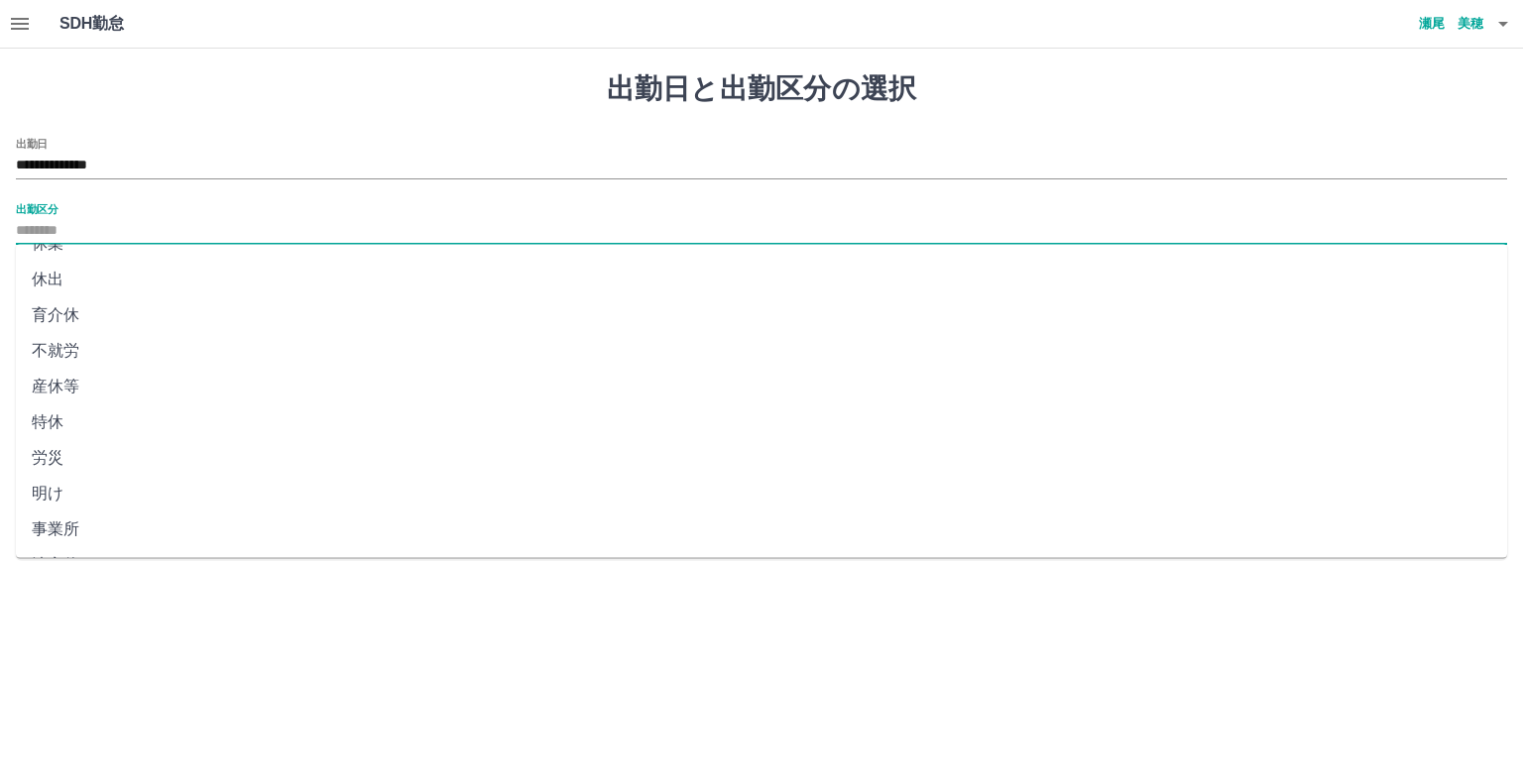 scroll, scrollTop: 344, scrollLeft: 0, axis: vertical 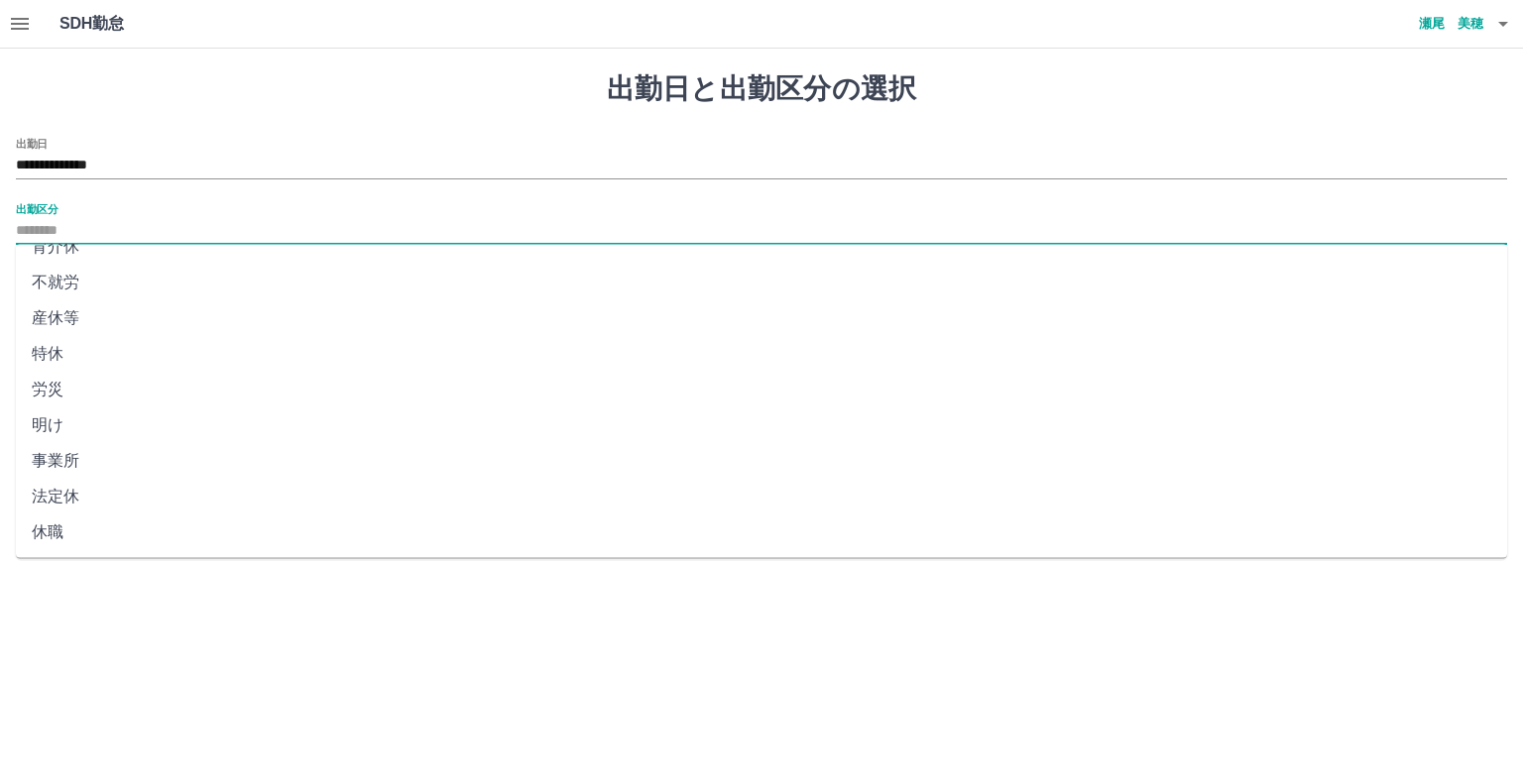 click on "法定休" at bounding box center (762, 497) 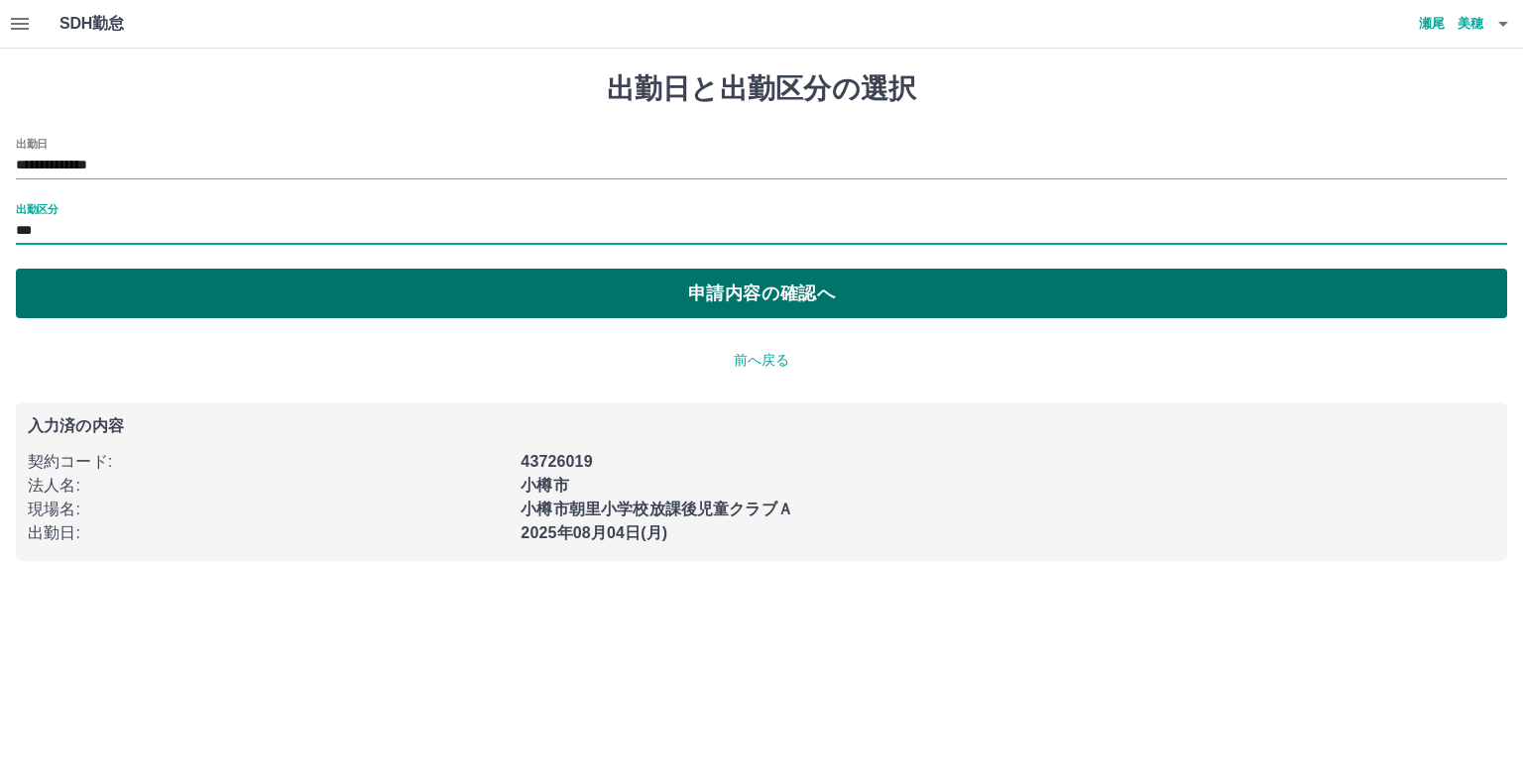 click on "申請内容の確認へ" at bounding box center [762, 293] 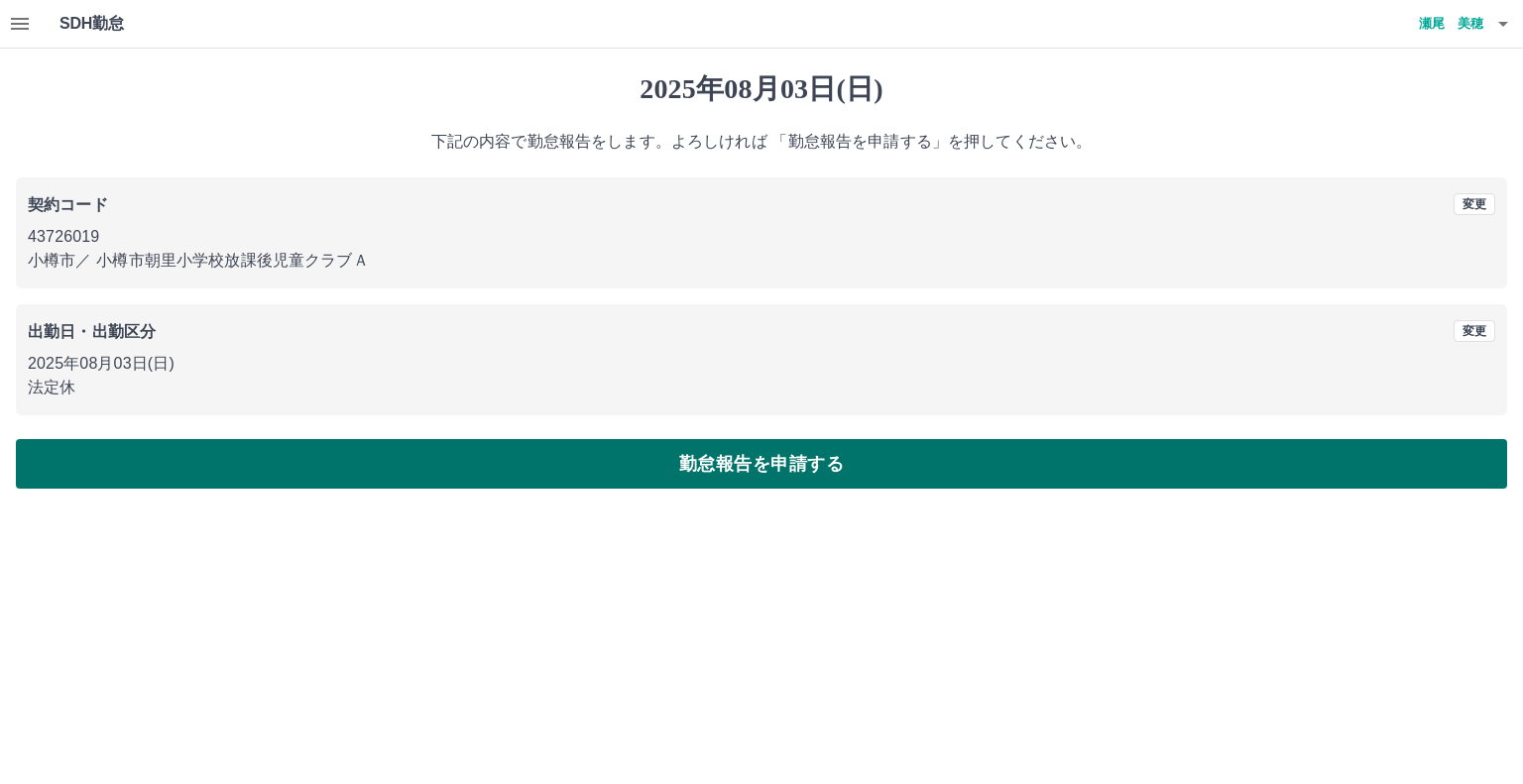 click on "勤怠報告を申請する" at bounding box center [762, 464] 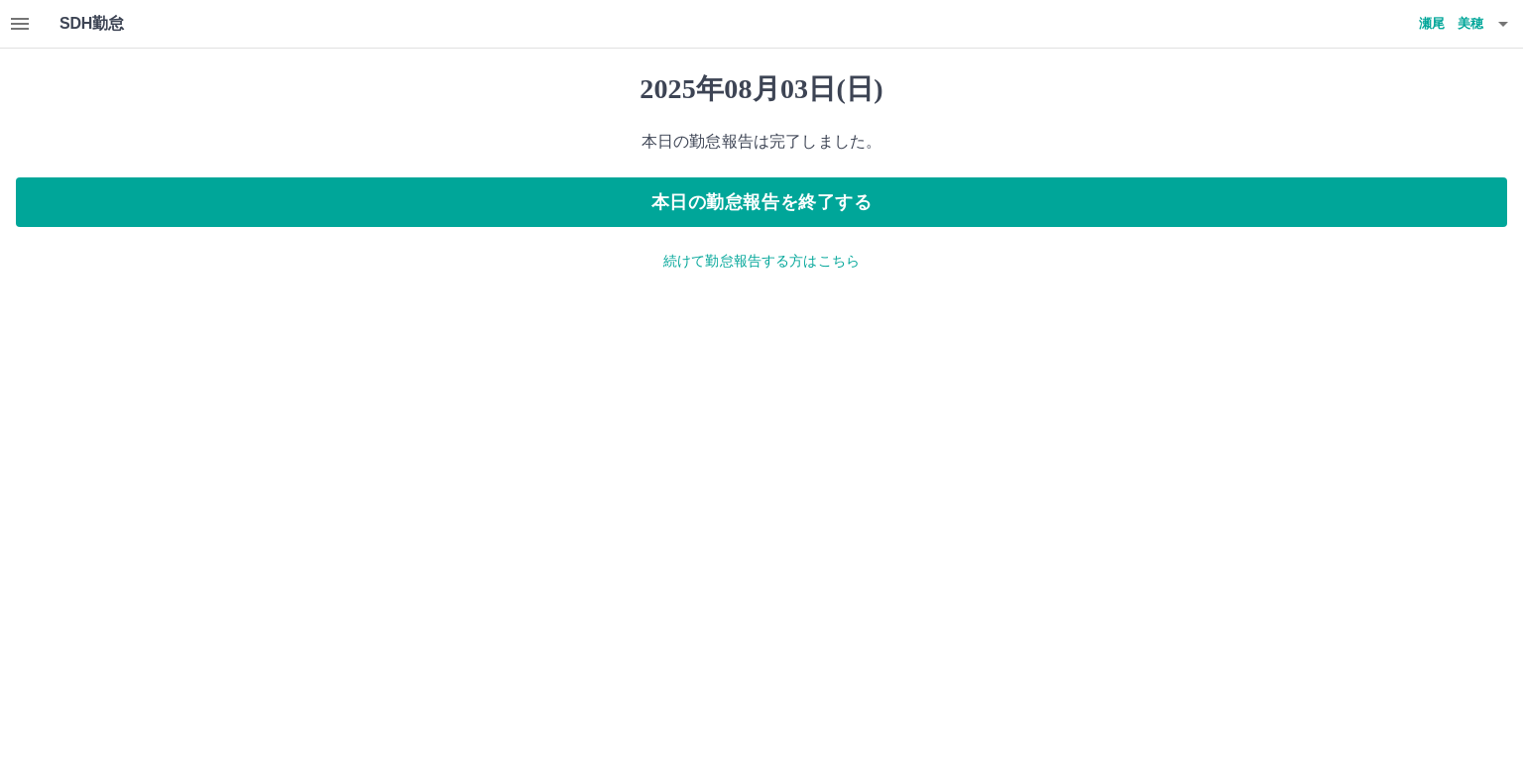 click on "続けて勤怠報告する方はこちら" at bounding box center [762, 261] 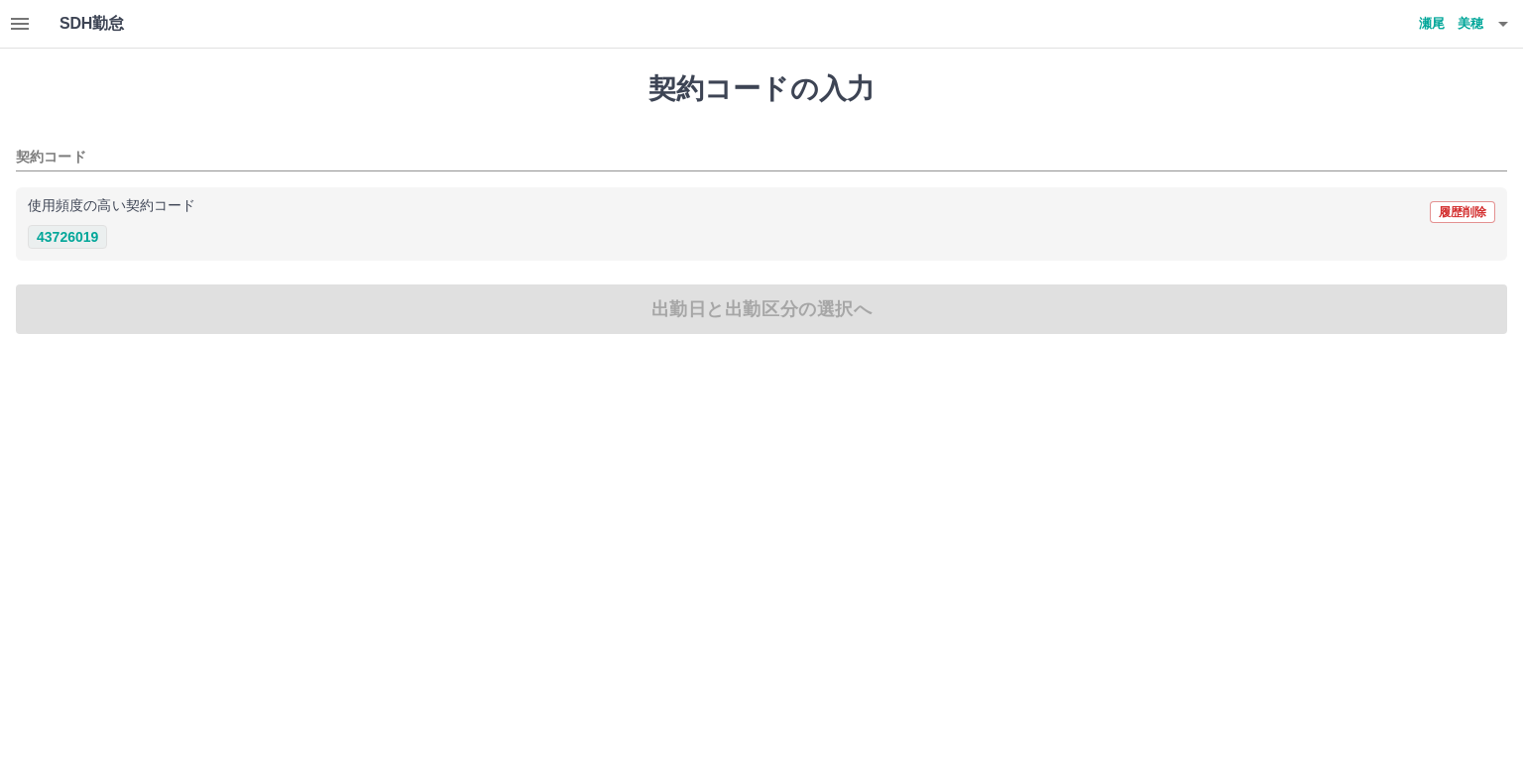click on "43726019" at bounding box center [67, 237] 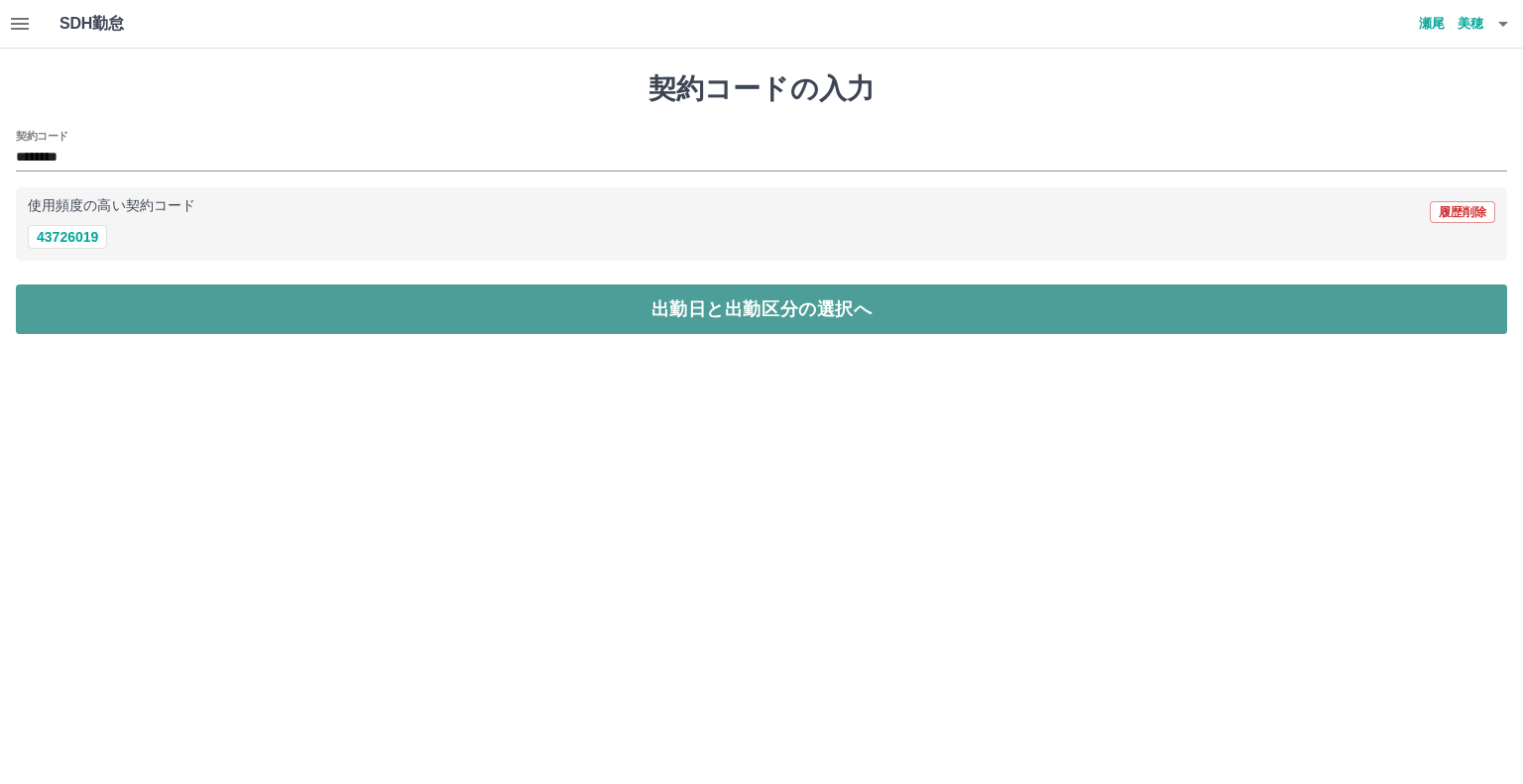 click on "出勤日と出勤区分の選択へ" at bounding box center [762, 309] 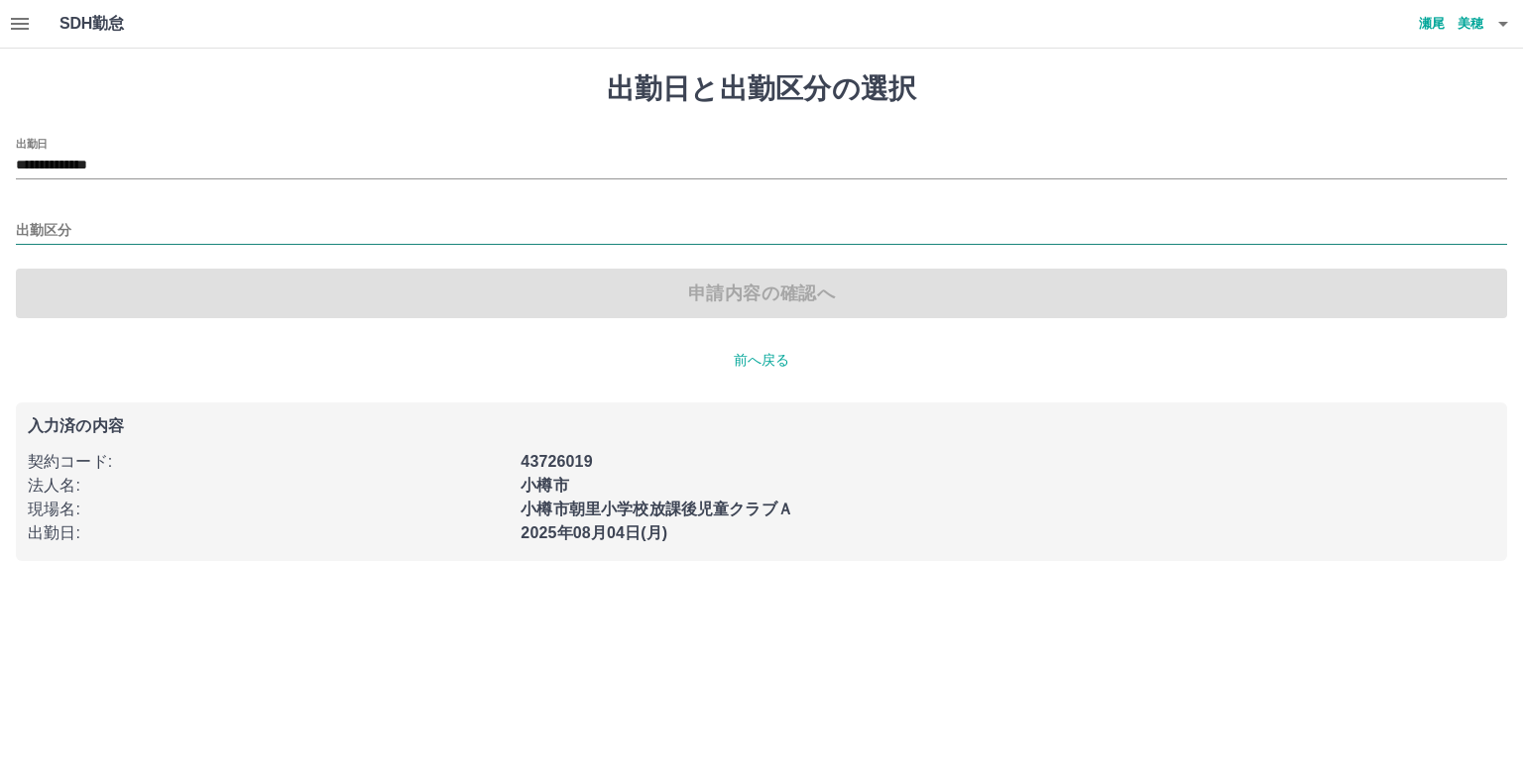 click on "出勤区分" at bounding box center [762, 231] 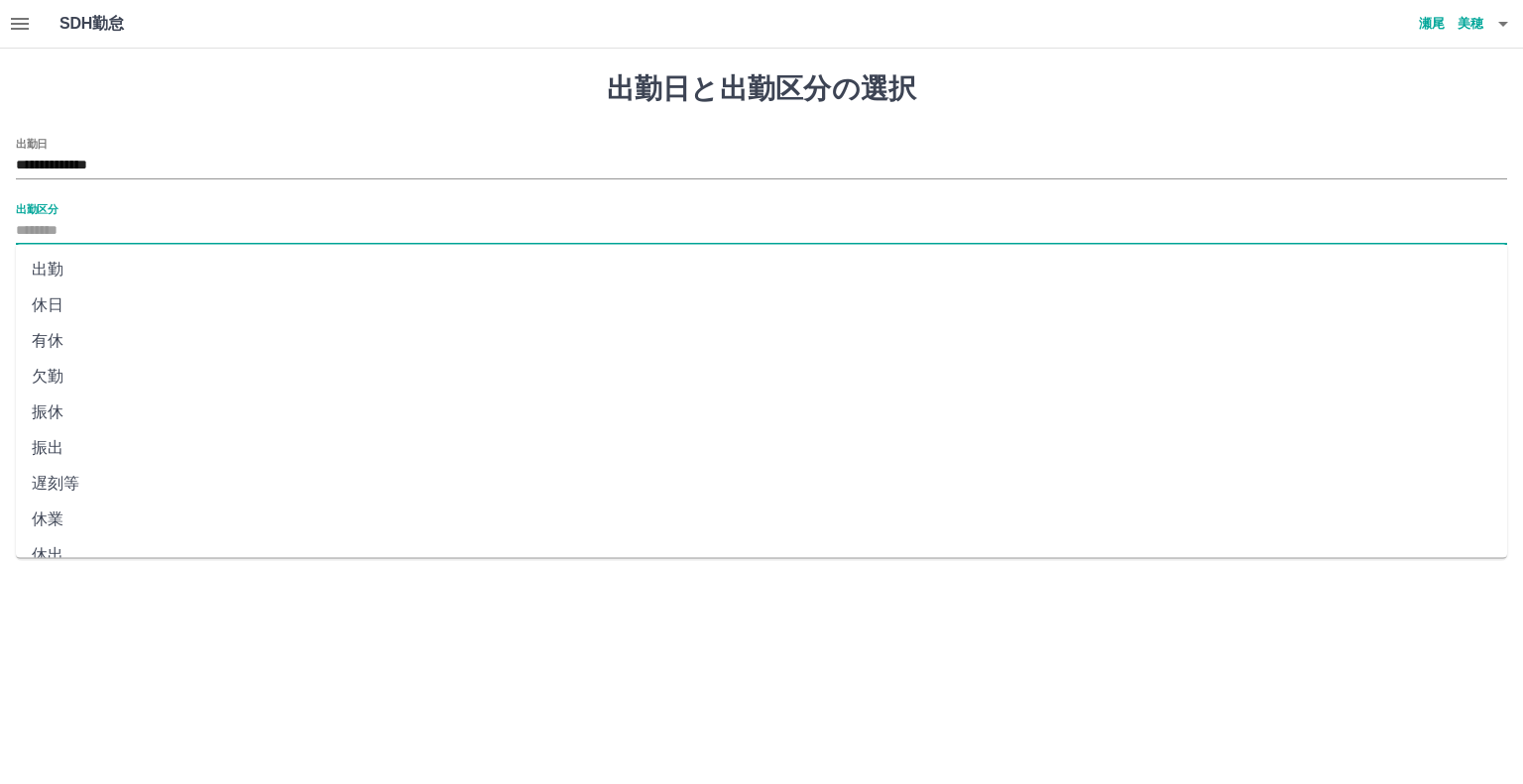 click on "出勤" at bounding box center (762, 270) 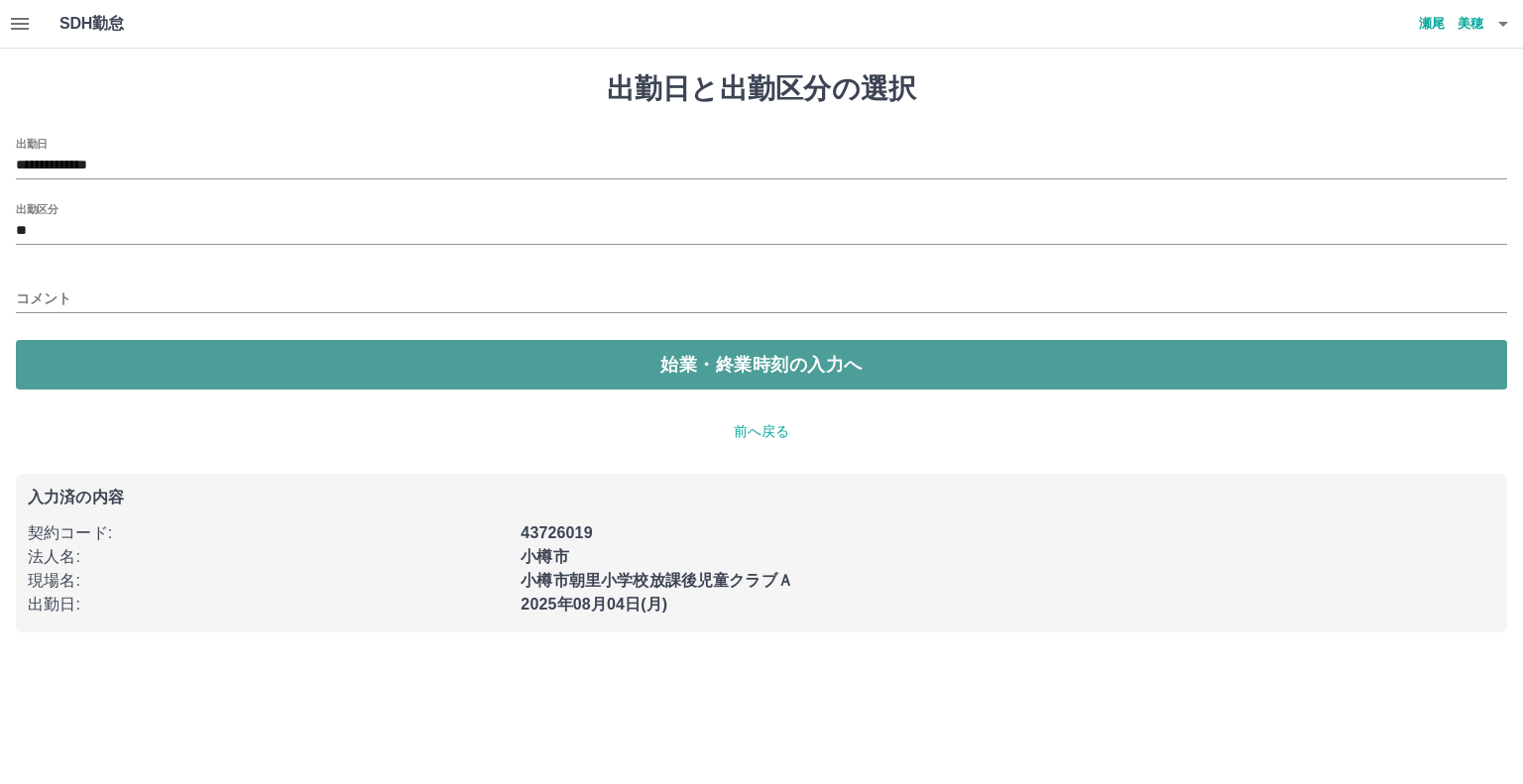 click on "始業・終業時刻の入力へ" at bounding box center [762, 365] 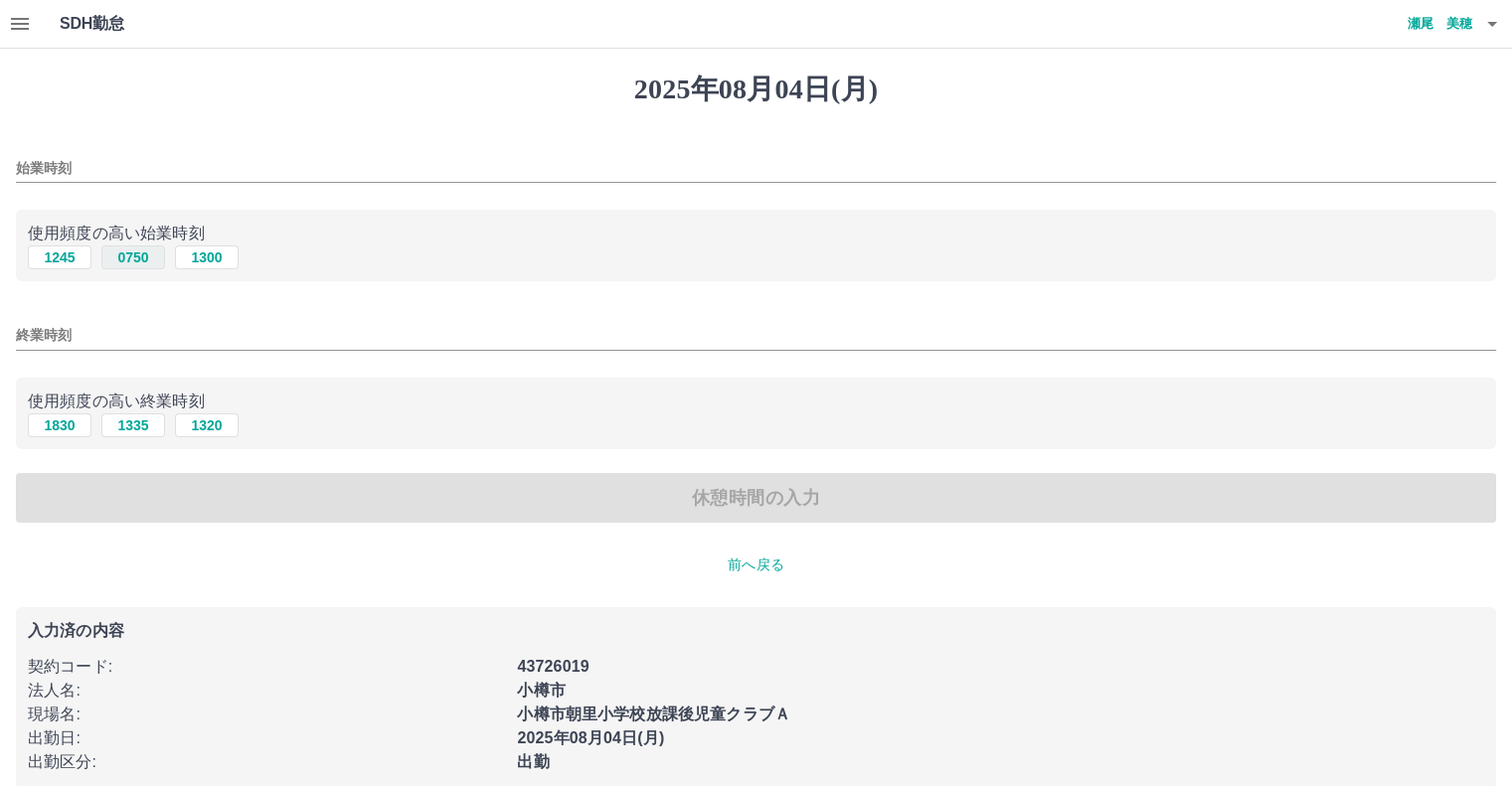 click on "0750" at bounding box center [133, 257] 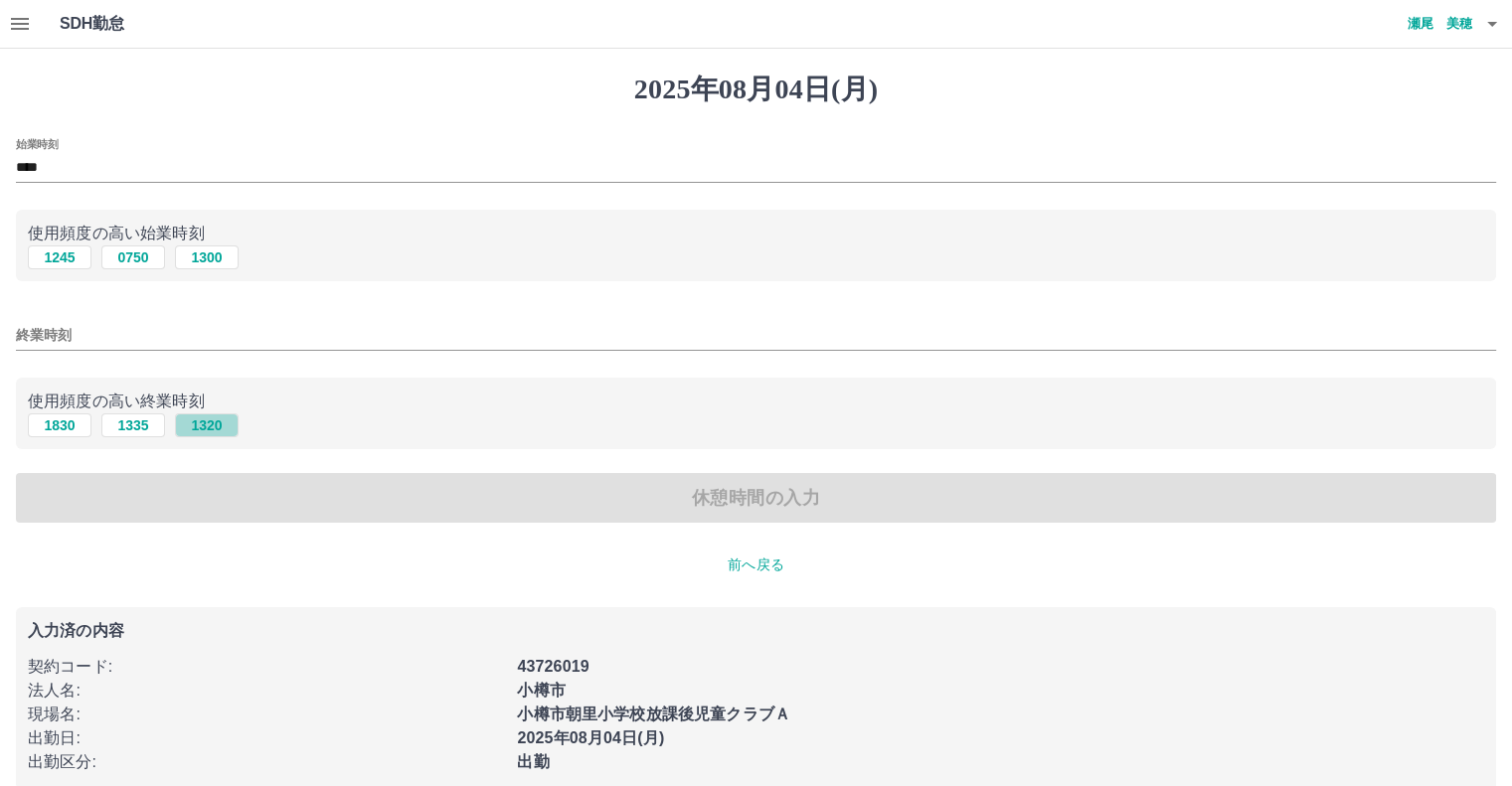 click on "1320" at bounding box center [207, 425] 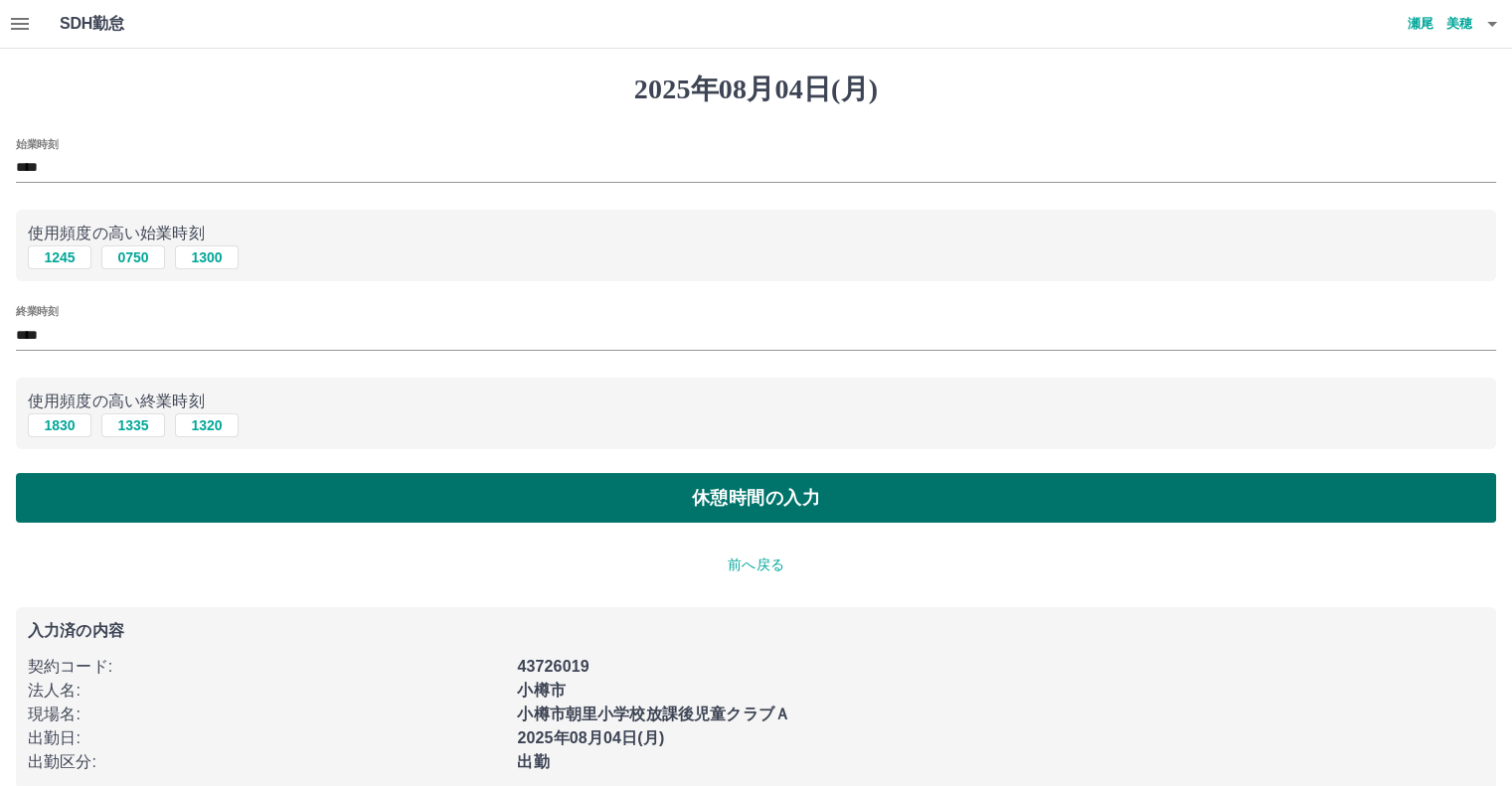 click on "休憩時間の入力" at bounding box center (756, 498) 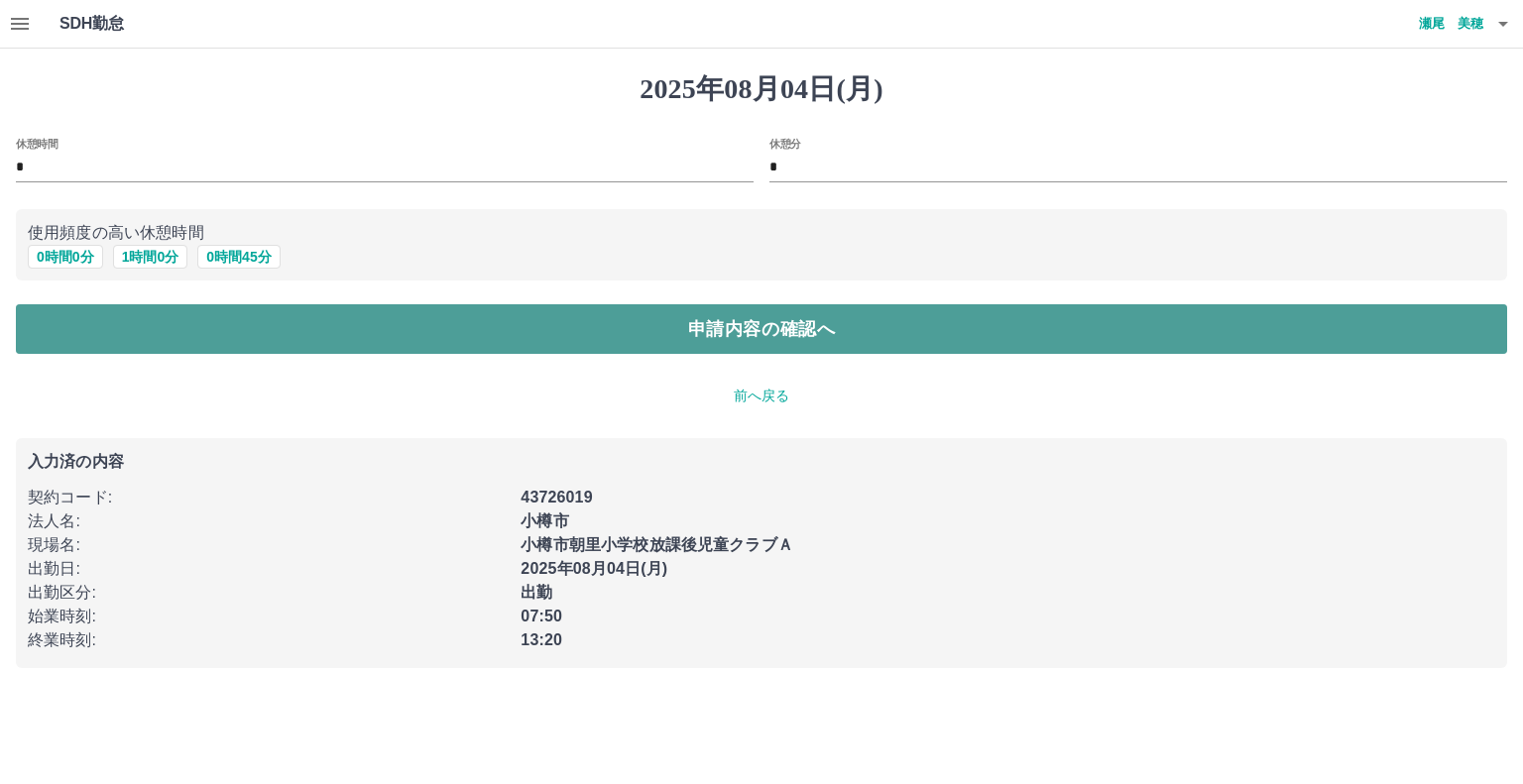 click on "申請内容の確認へ" at bounding box center (762, 329) 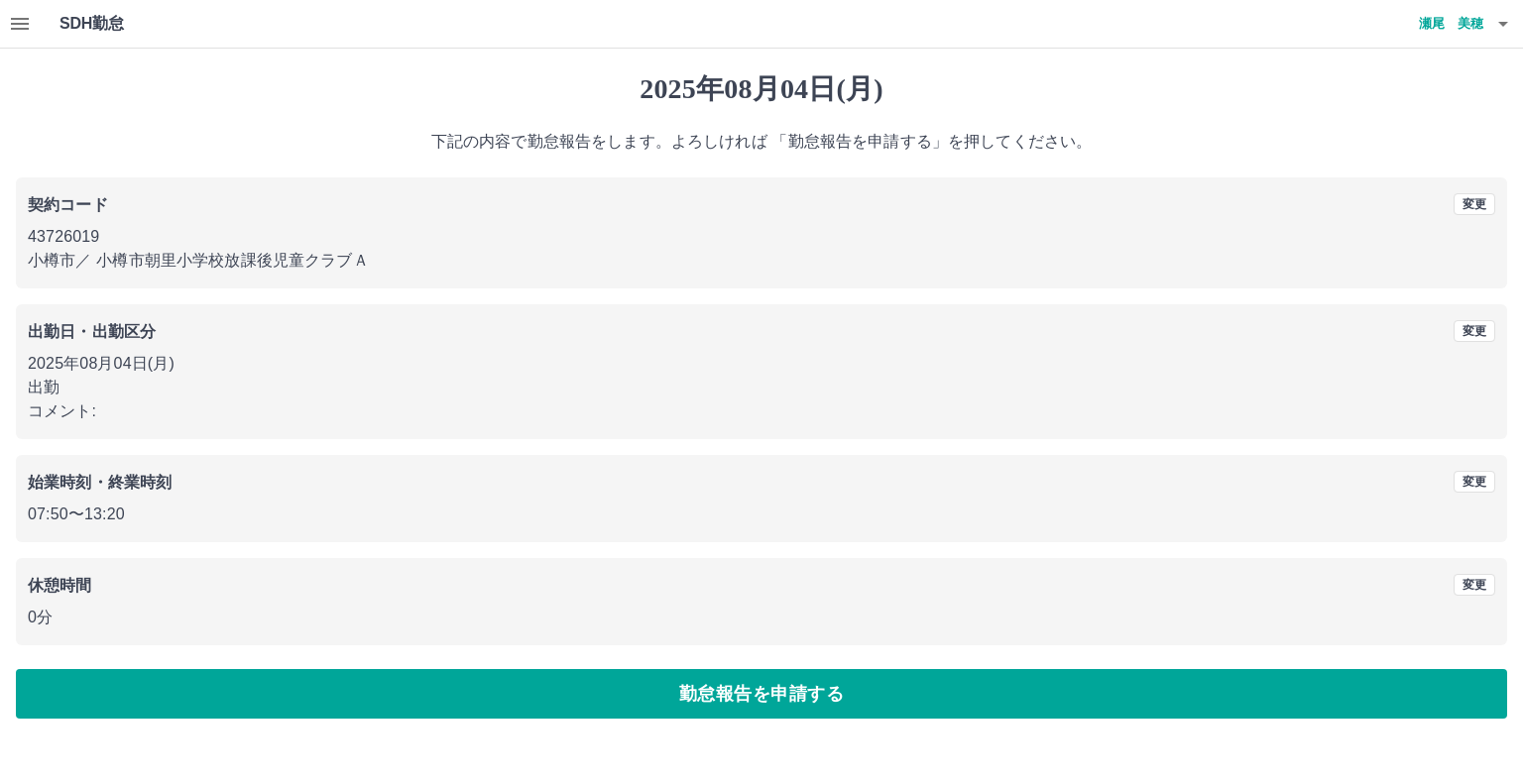 click on "勤怠報告を申請する" at bounding box center (762, 694) 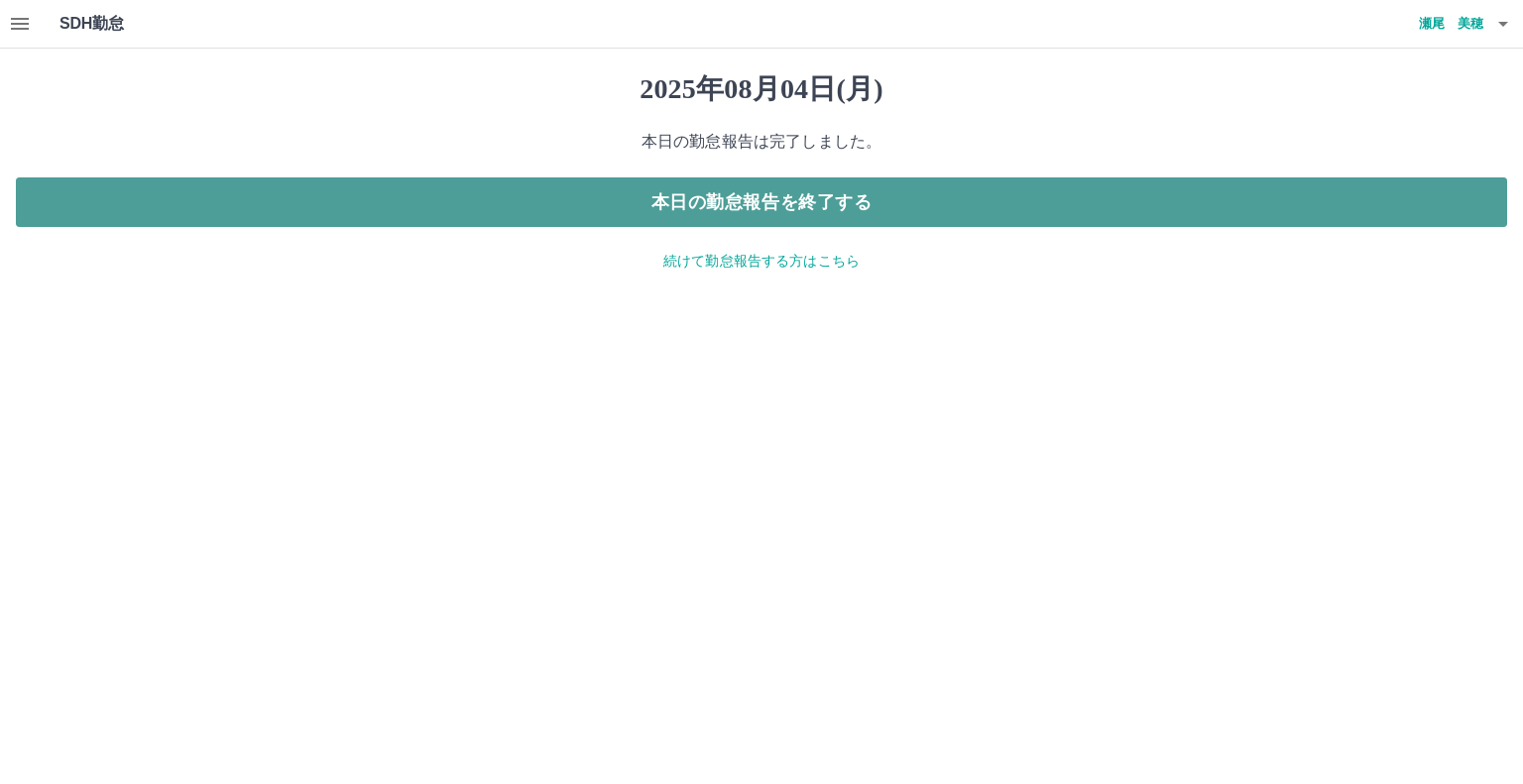 click on "本日の勤怠報告を終了する" at bounding box center (762, 202) 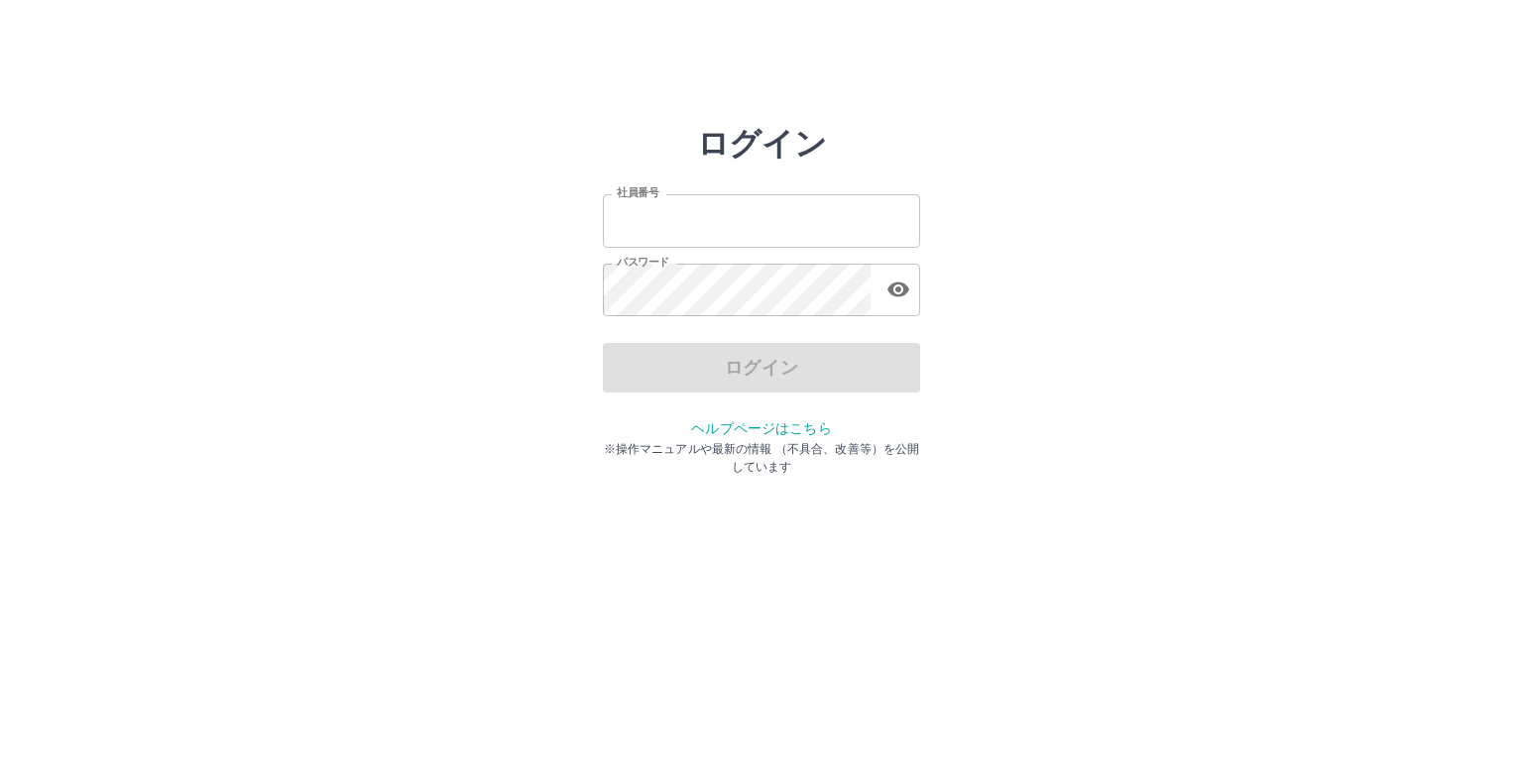 scroll, scrollTop: 0, scrollLeft: 0, axis: both 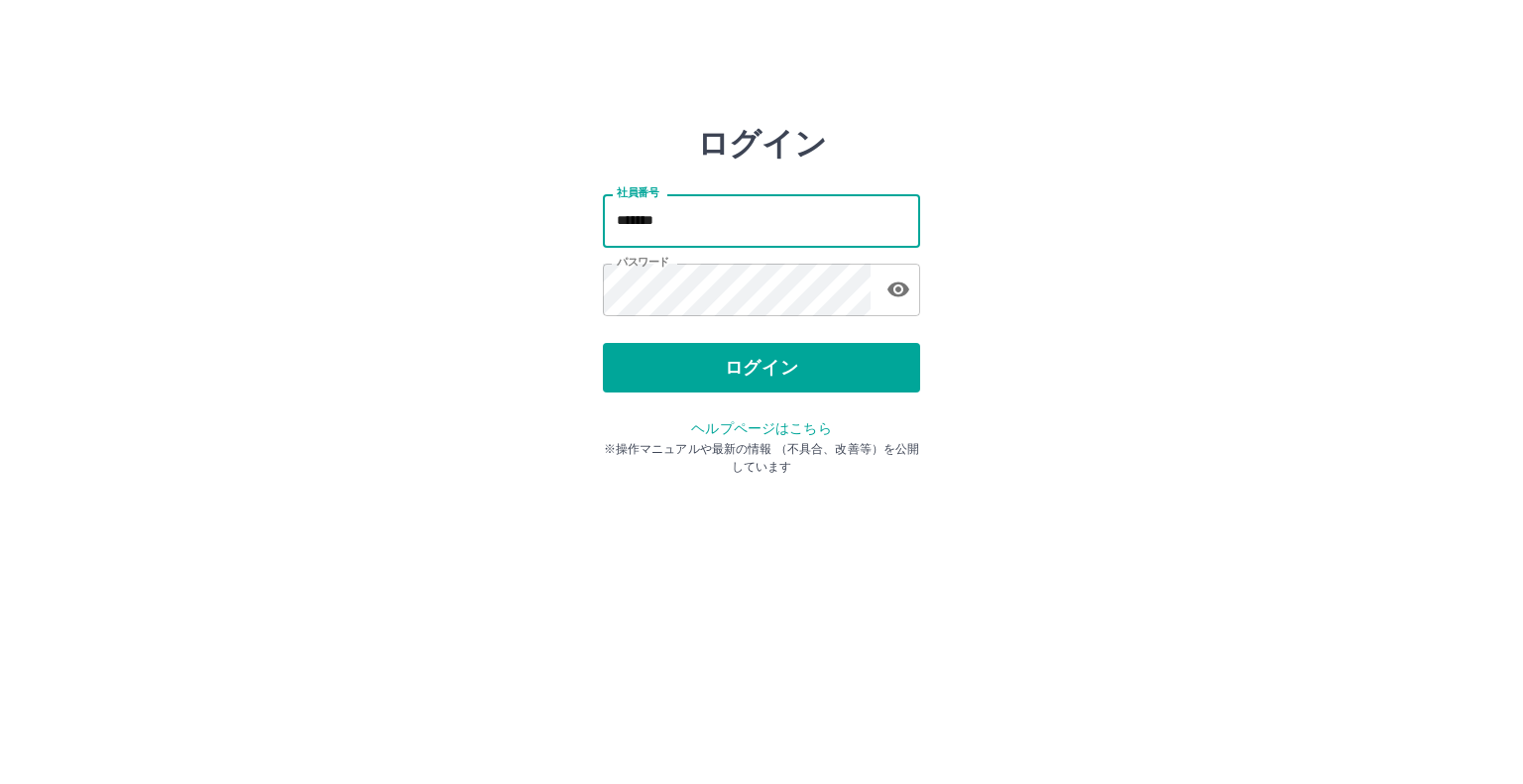 click on "*******" at bounding box center [762, 220] 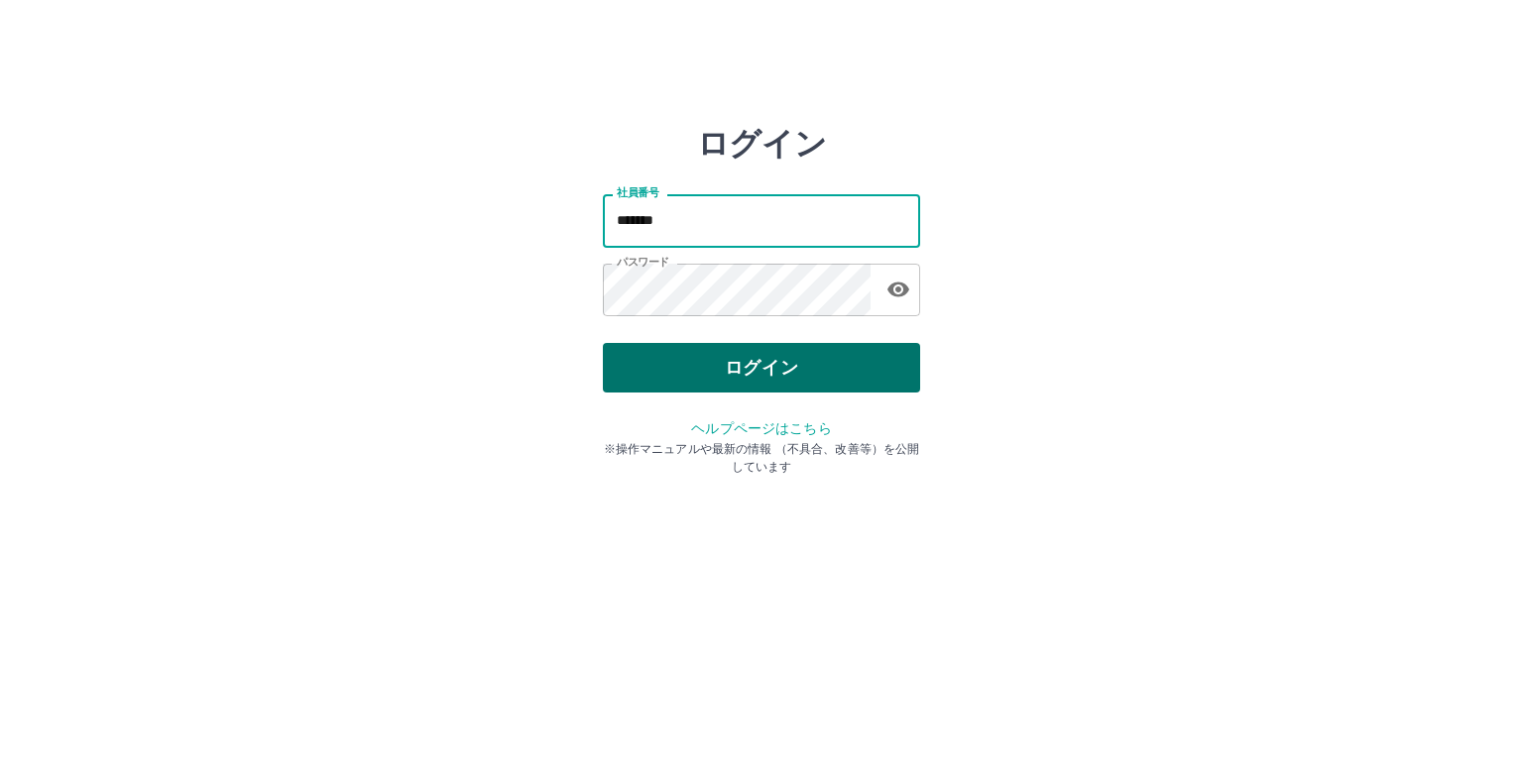 type on "*******" 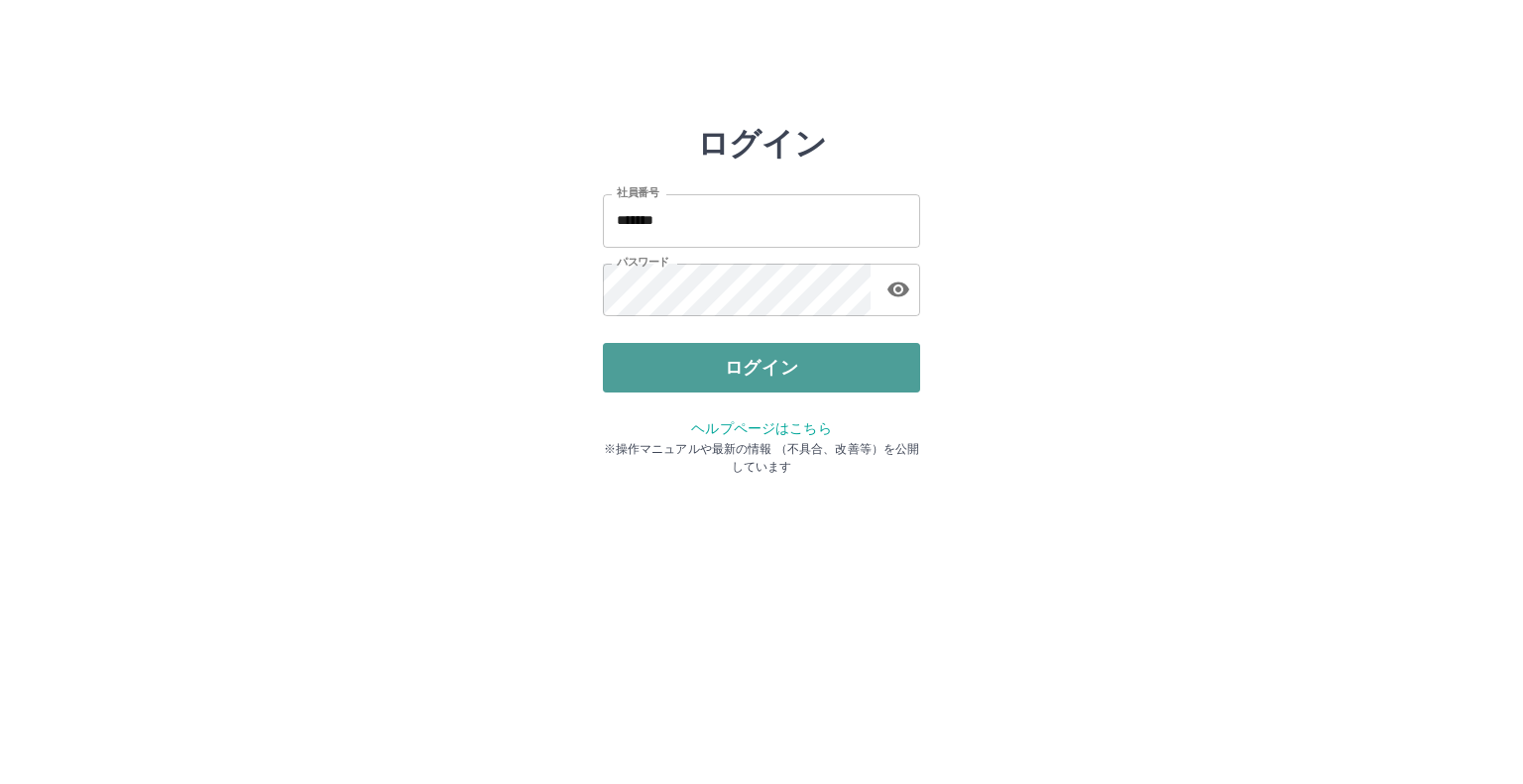 click on "ログイン" at bounding box center (762, 368) 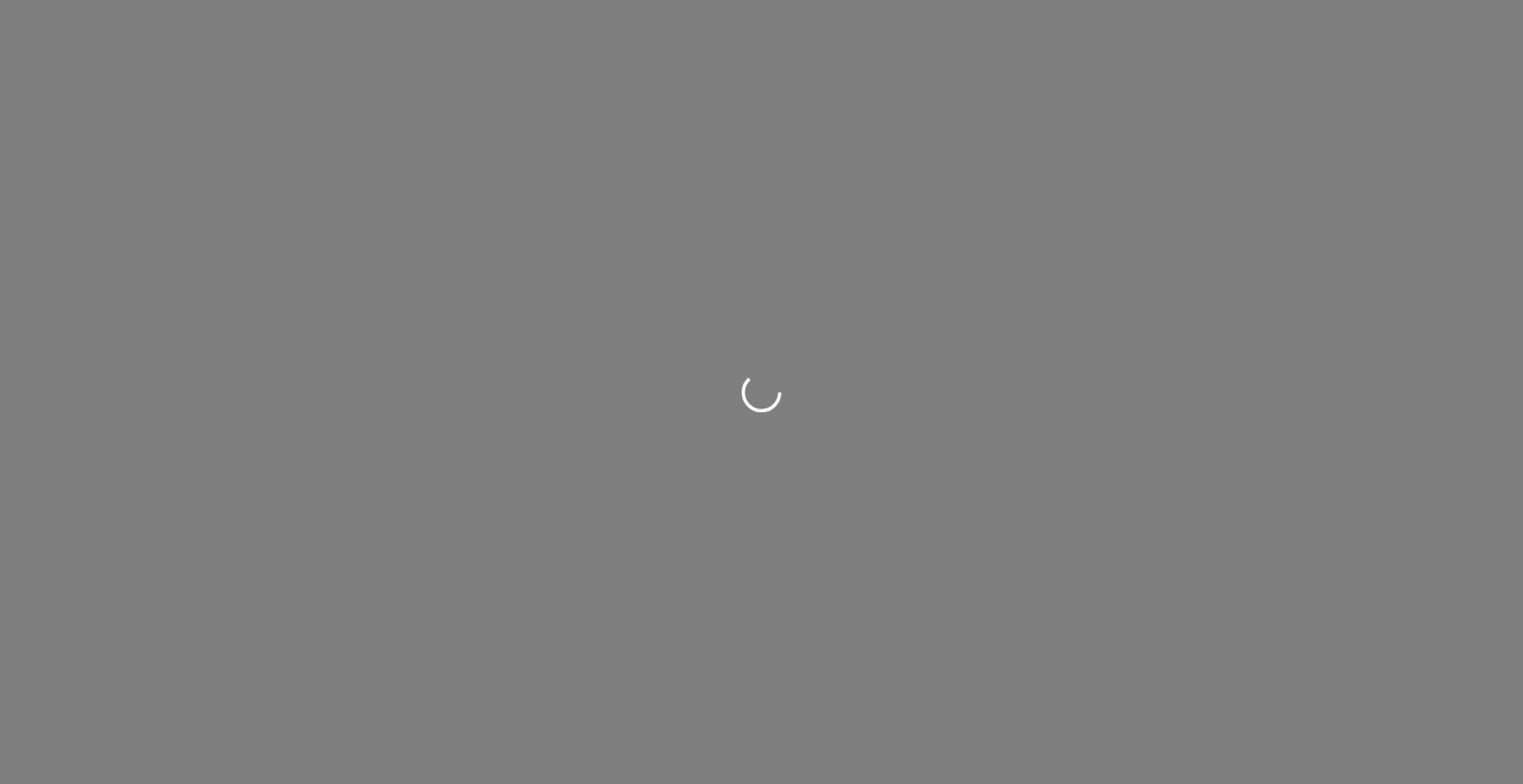 scroll, scrollTop: 0, scrollLeft: 0, axis: both 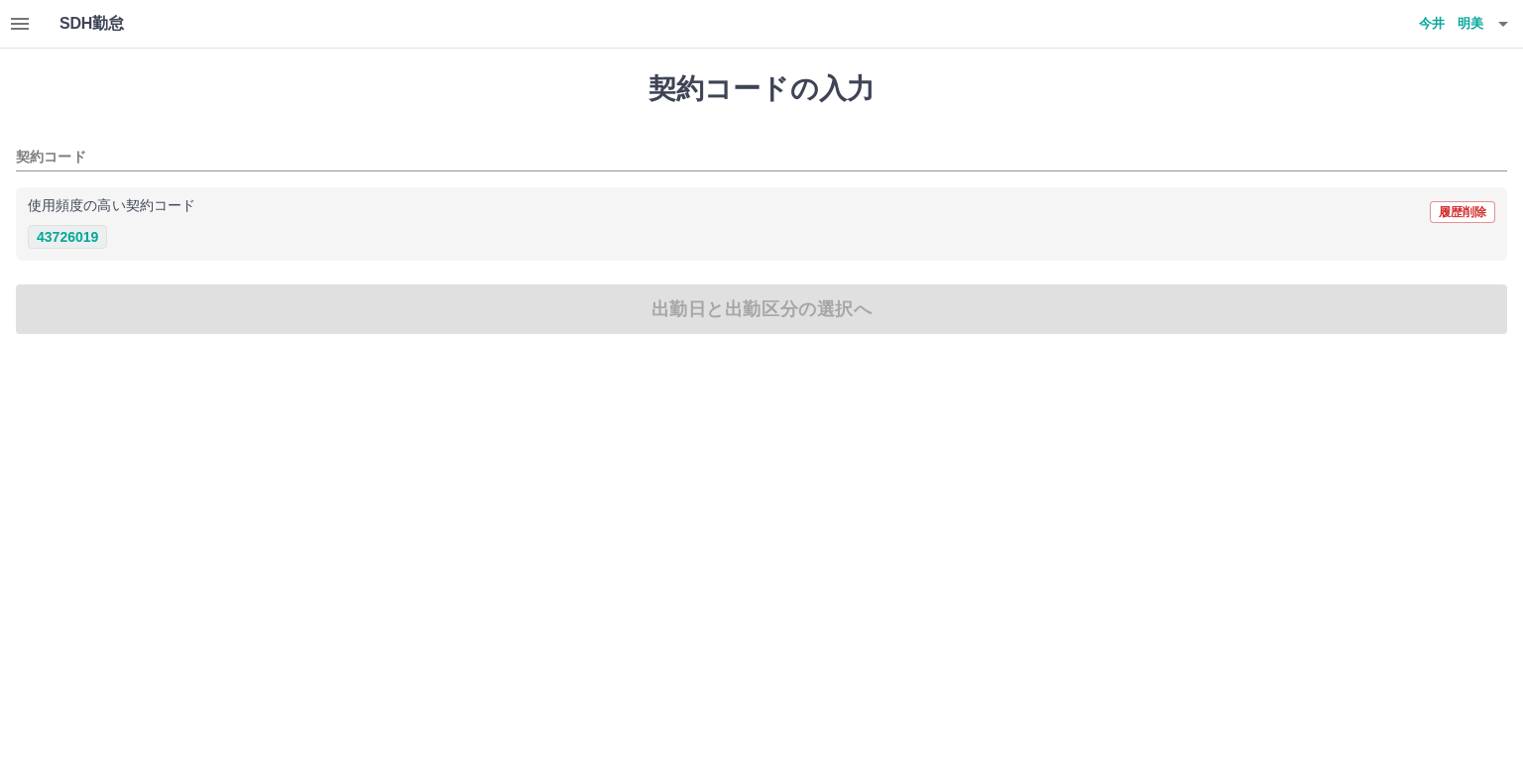 click on "43726019" at bounding box center (67, 237) 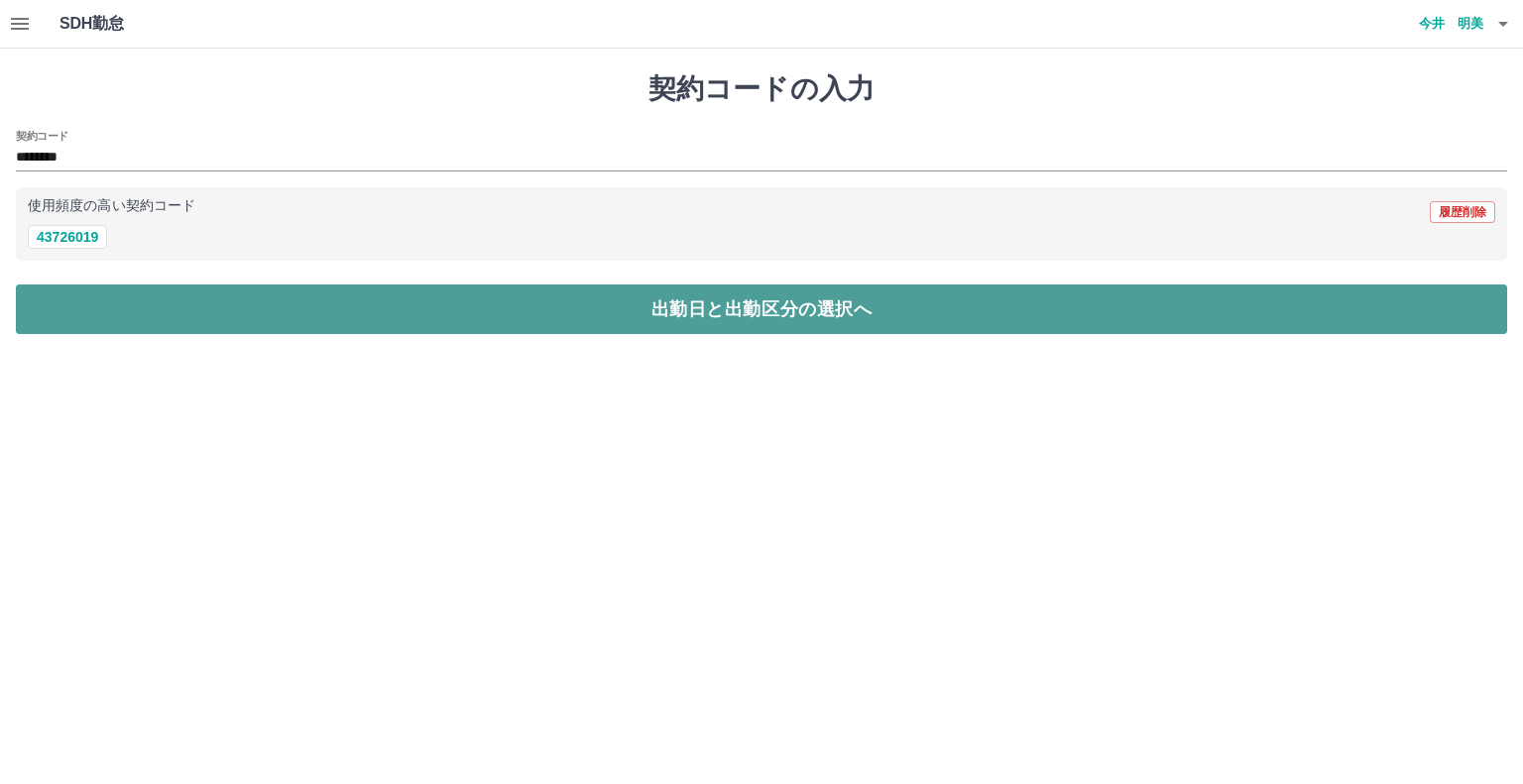click on "出勤日と出勤区分の選択へ" at bounding box center [762, 309] 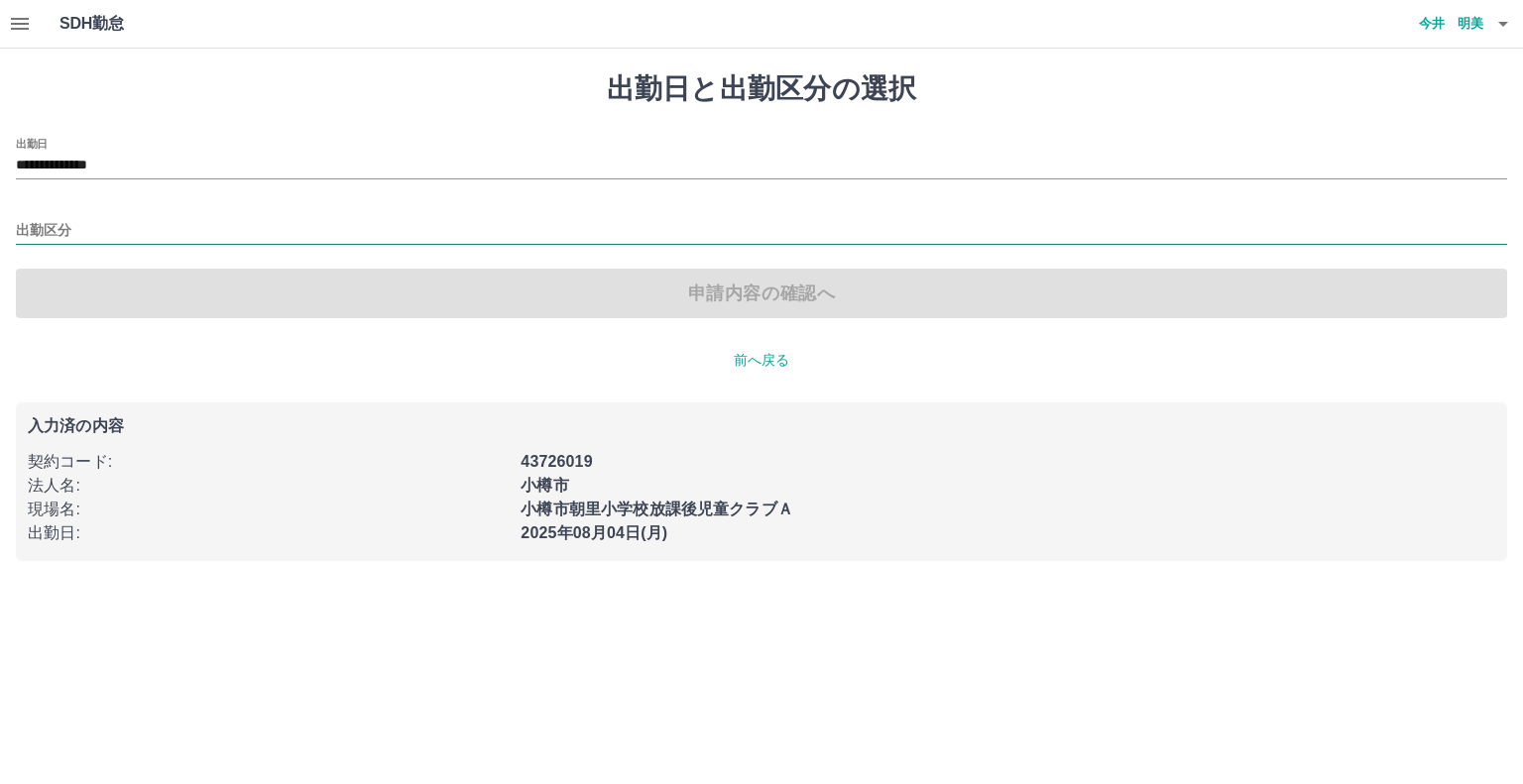 click on "出勤区分" at bounding box center (762, 231) 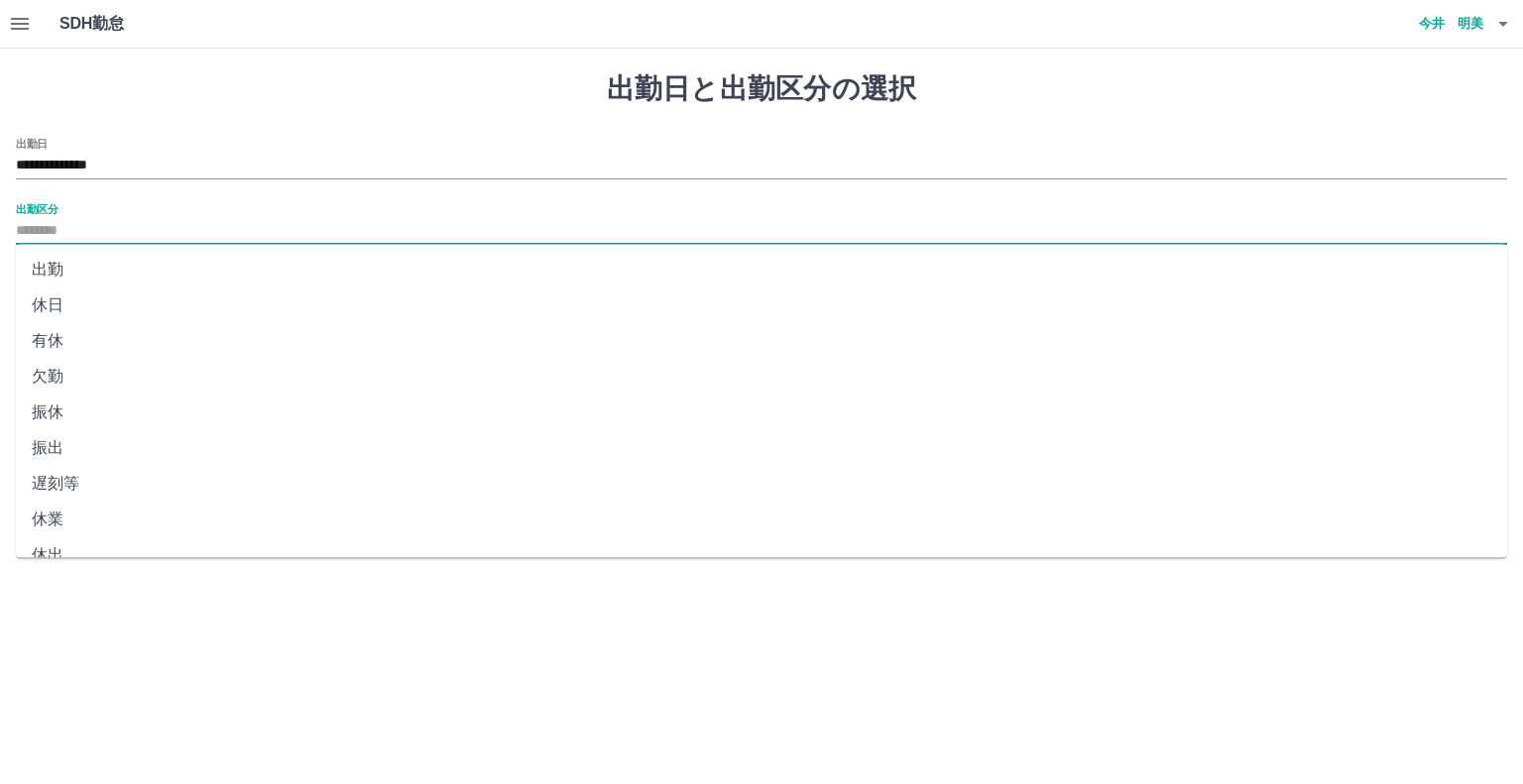 click on "出勤" at bounding box center (762, 270) 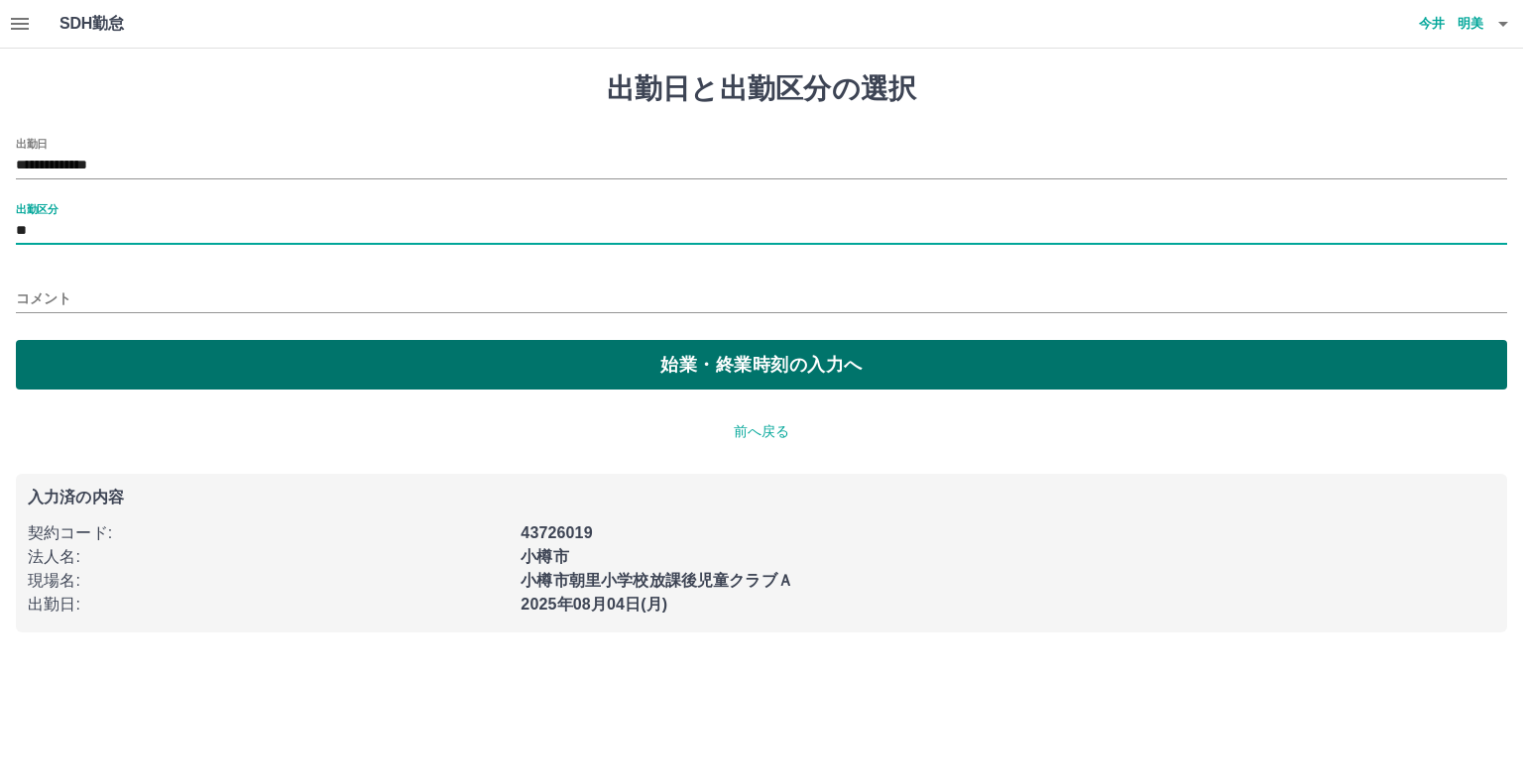 click on "始業・終業時刻の入力へ" at bounding box center (762, 365) 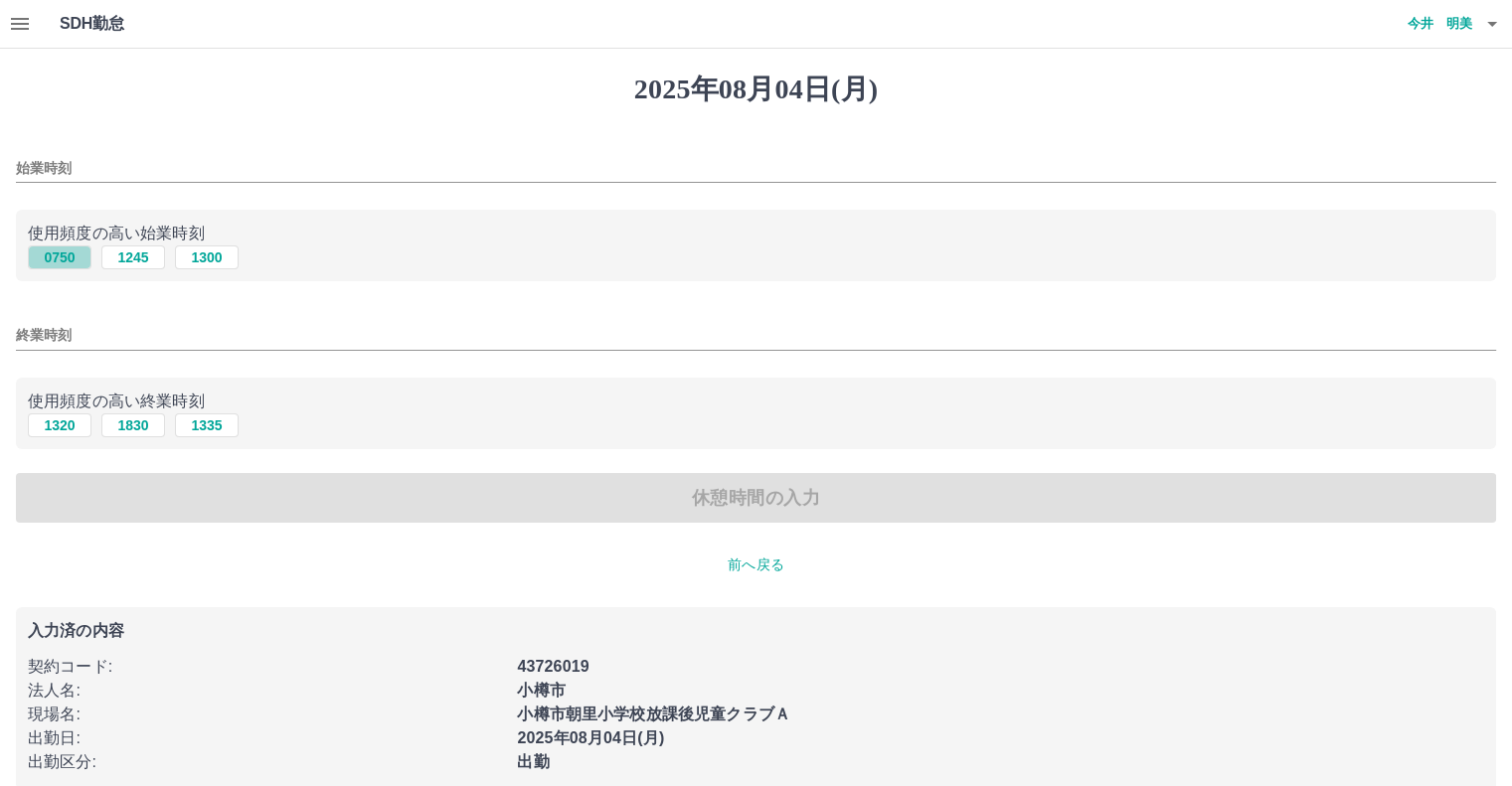 click on "0750" at bounding box center [60, 257] 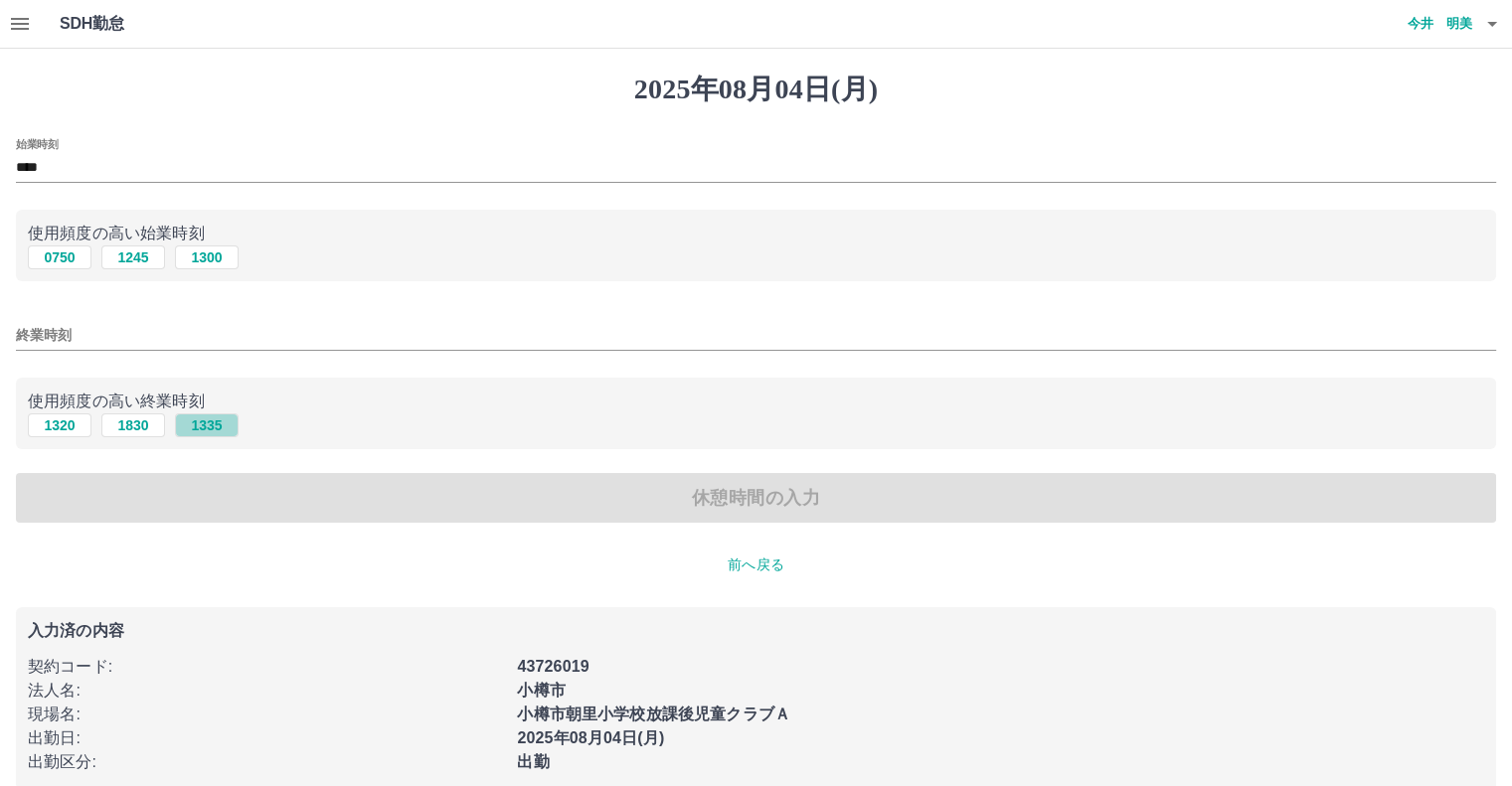 click on "1335" at bounding box center (207, 425) 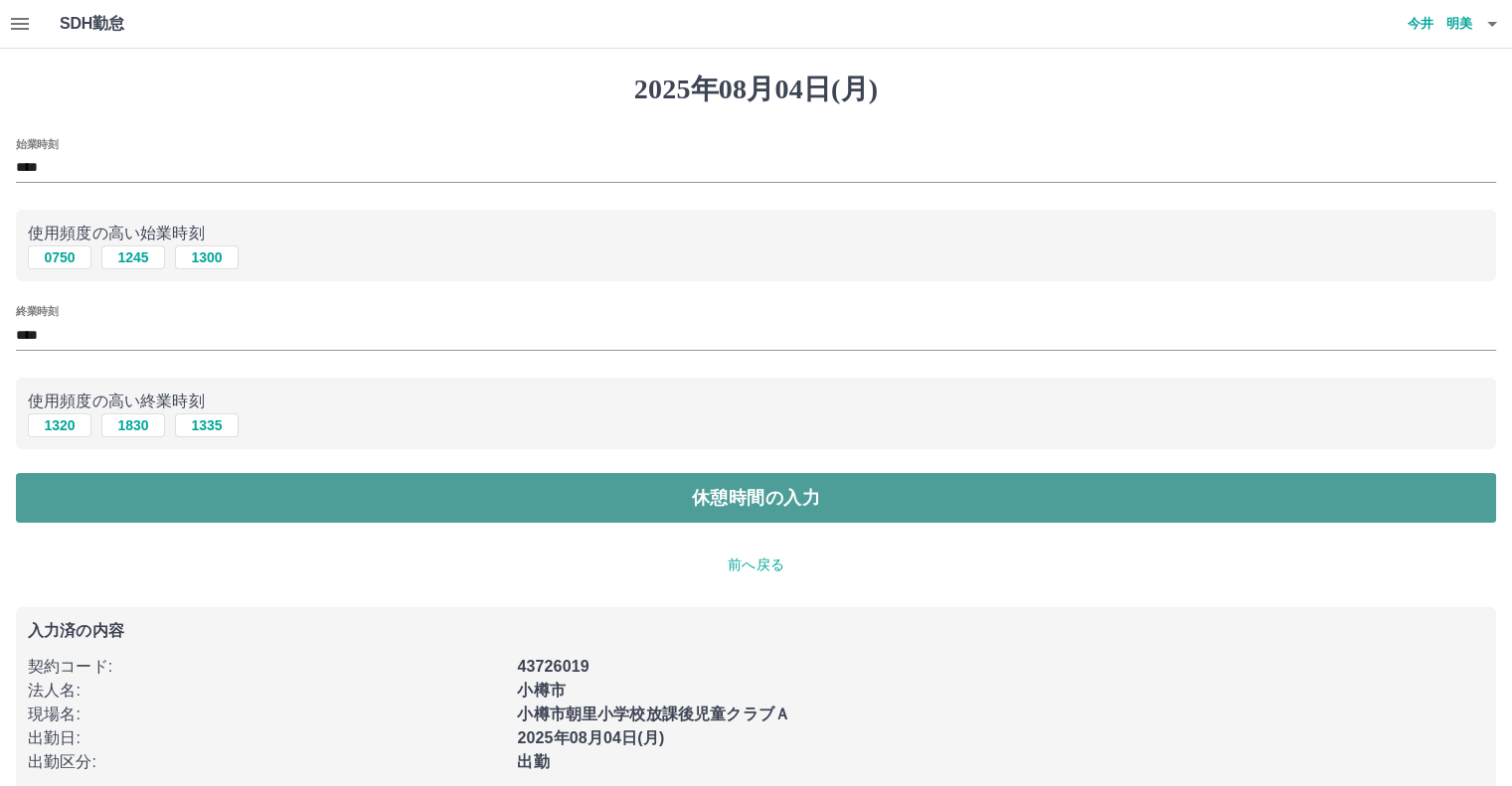 click on "休憩時間の入力" at bounding box center [756, 498] 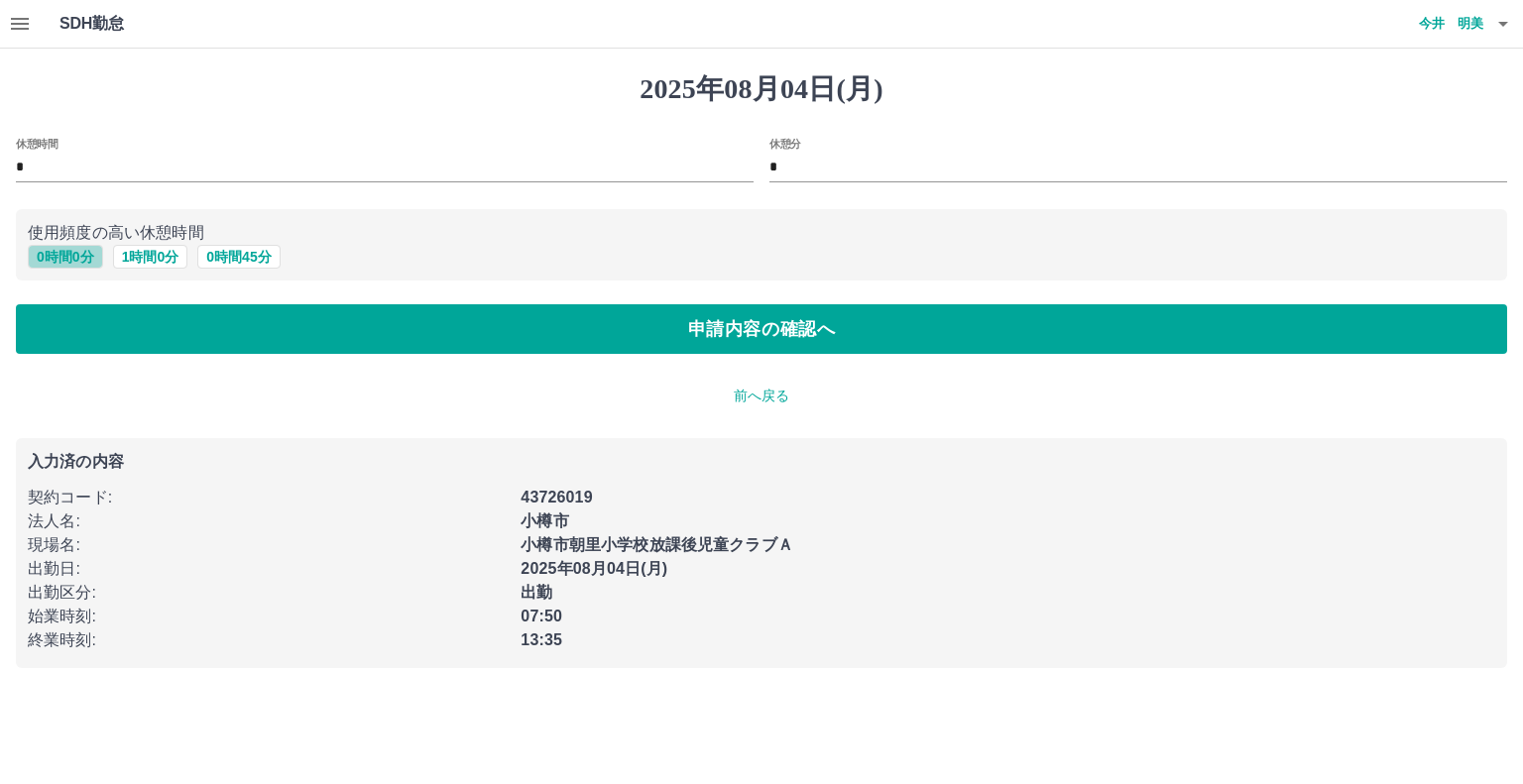 click on "0 時間 0 分" at bounding box center (65, 257) 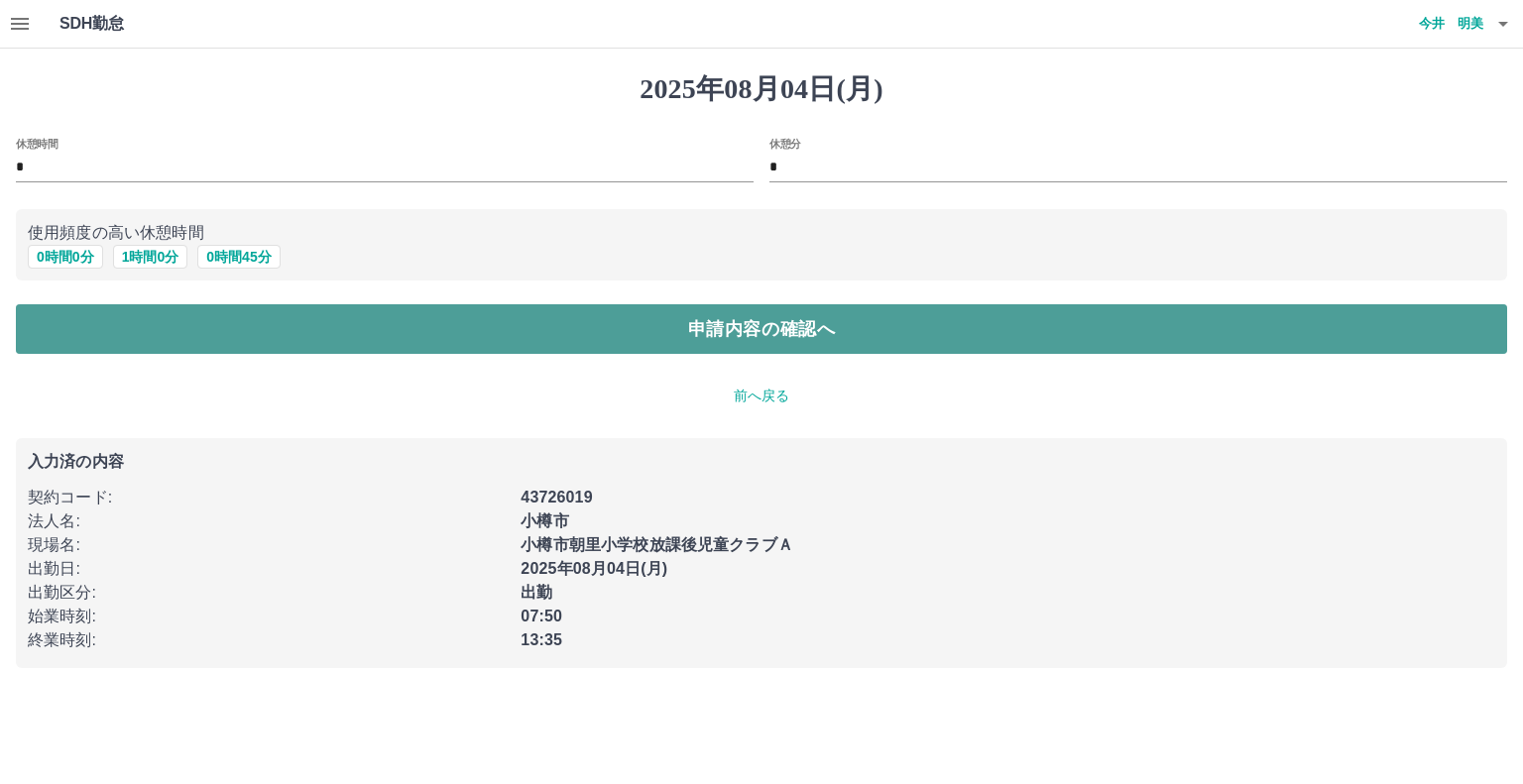 click on "申請内容の確認へ" at bounding box center [762, 329] 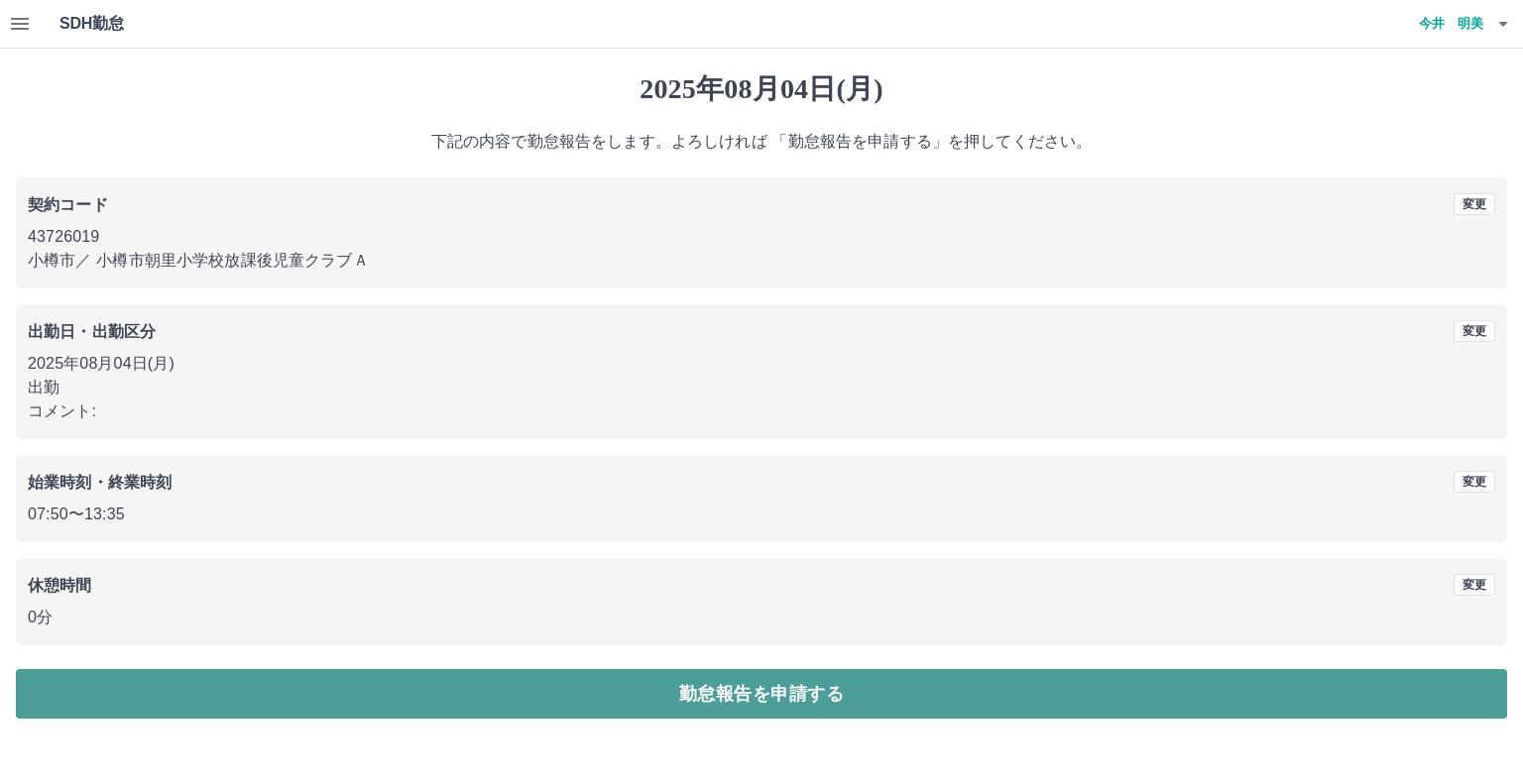 click on "勤怠報告を申請する" at bounding box center [762, 694] 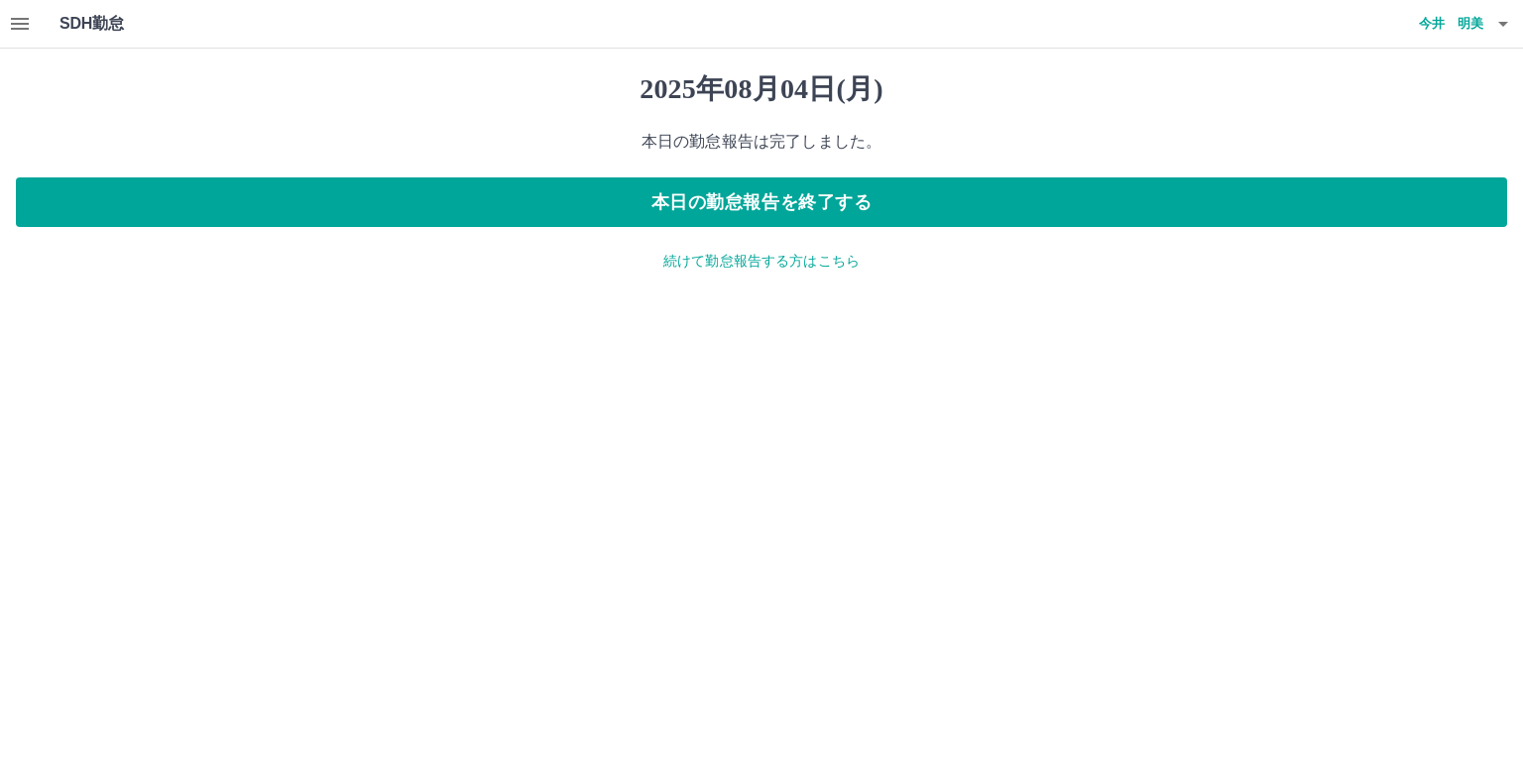 click on "続けて勤怠報告する方はこちら" at bounding box center (762, 261) 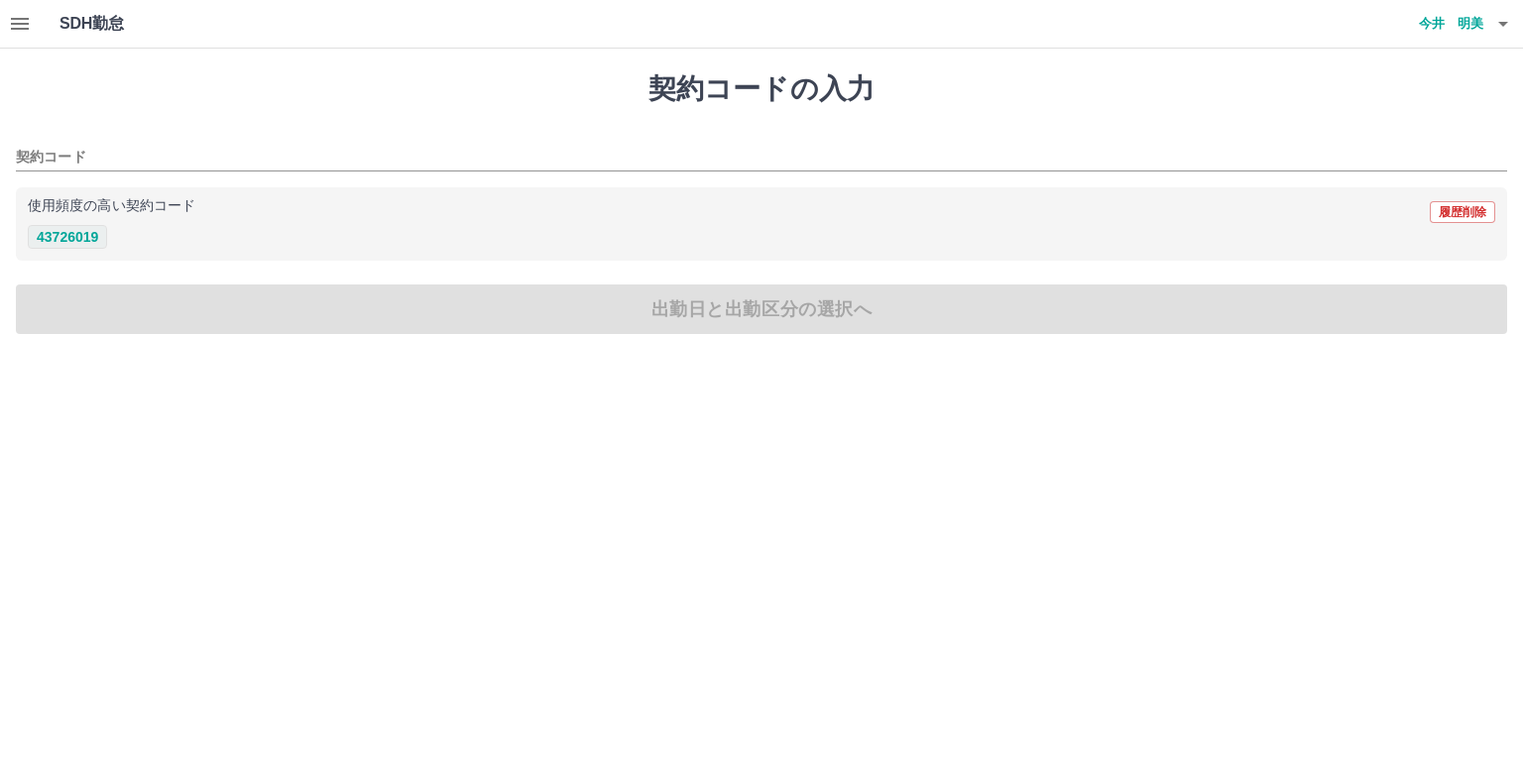 click on "43726019" at bounding box center (67, 237) 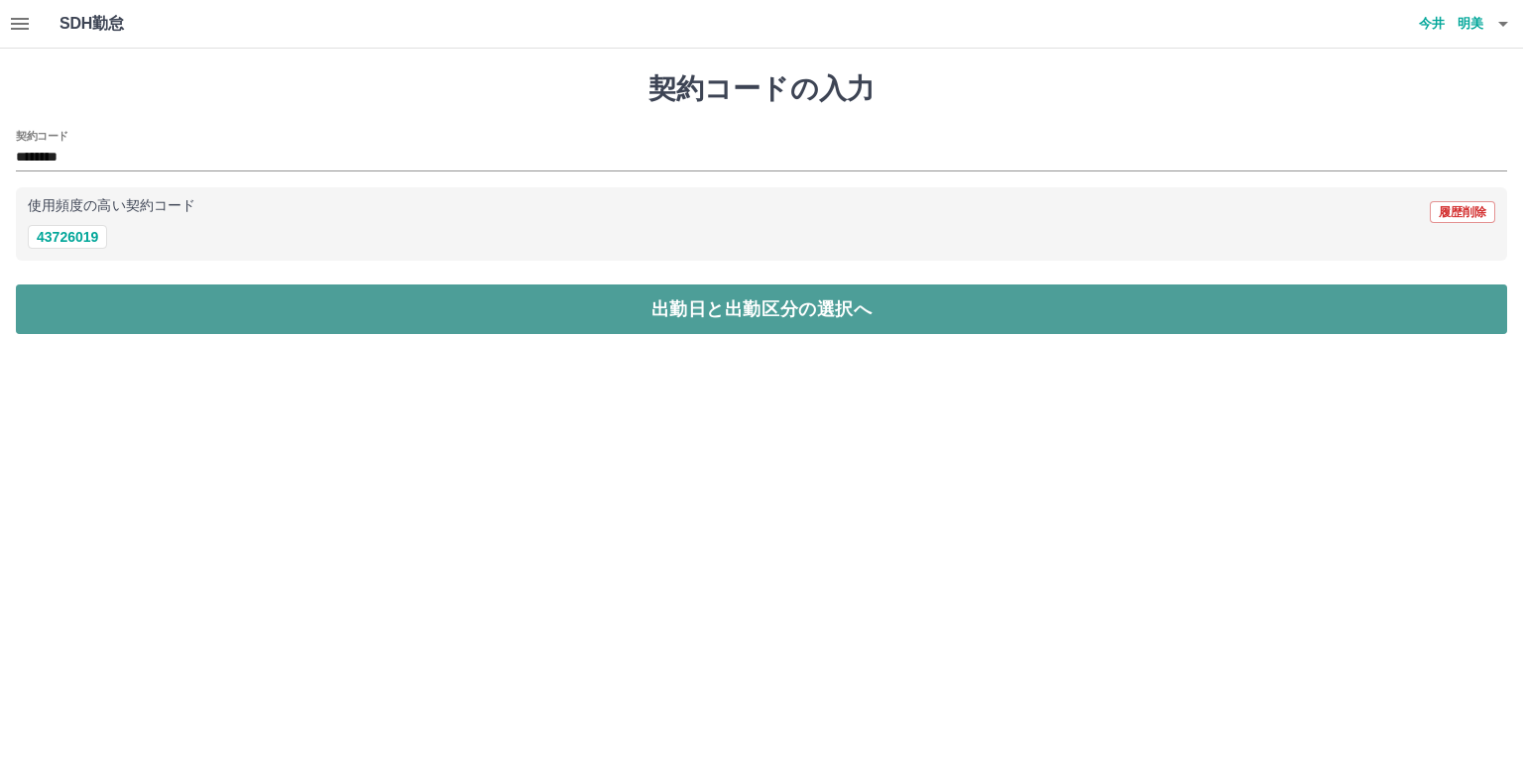click on "出勤日と出勤区分の選択へ" at bounding box center [762, 309] 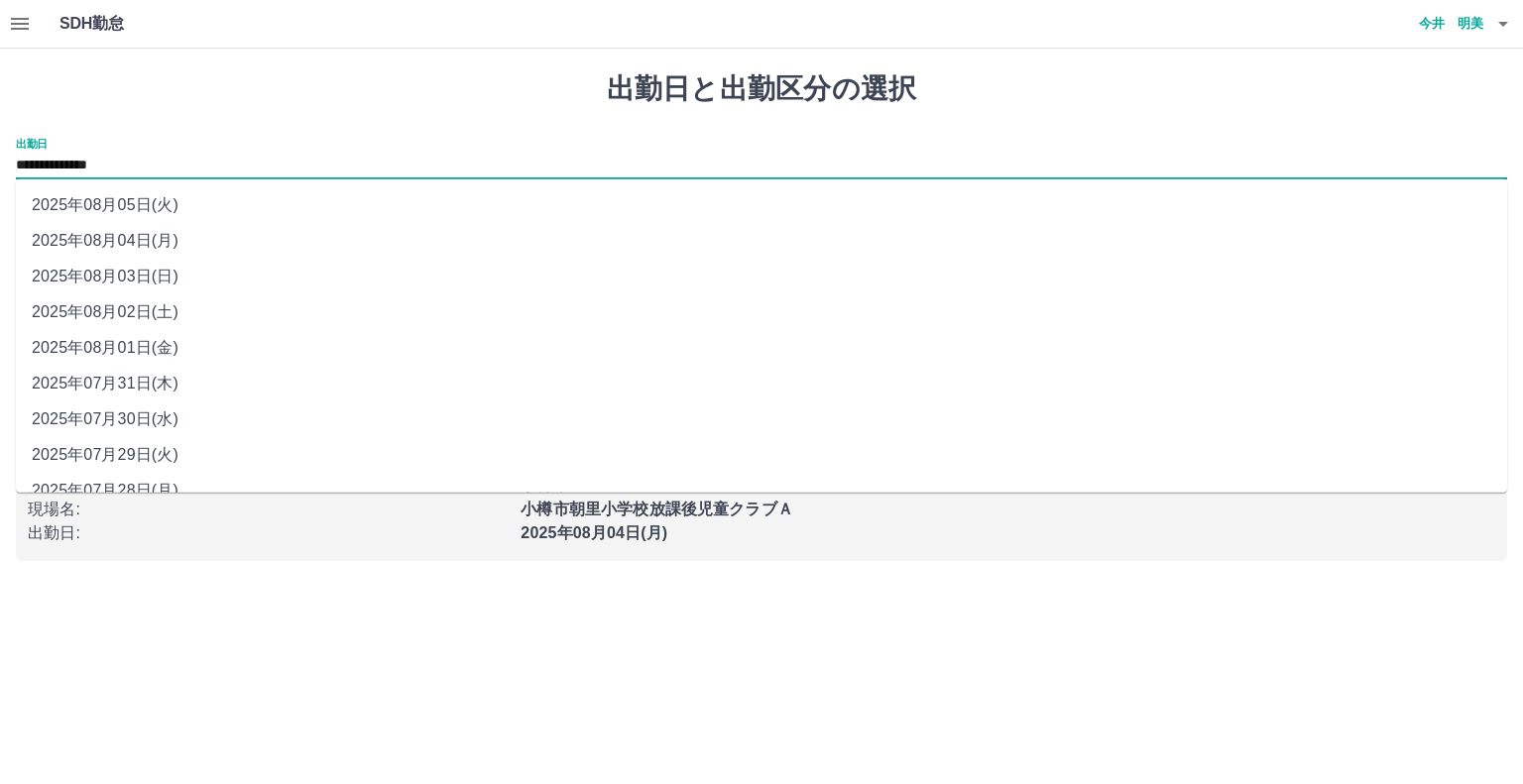 click on "**********" at bounding box center [762, 166] 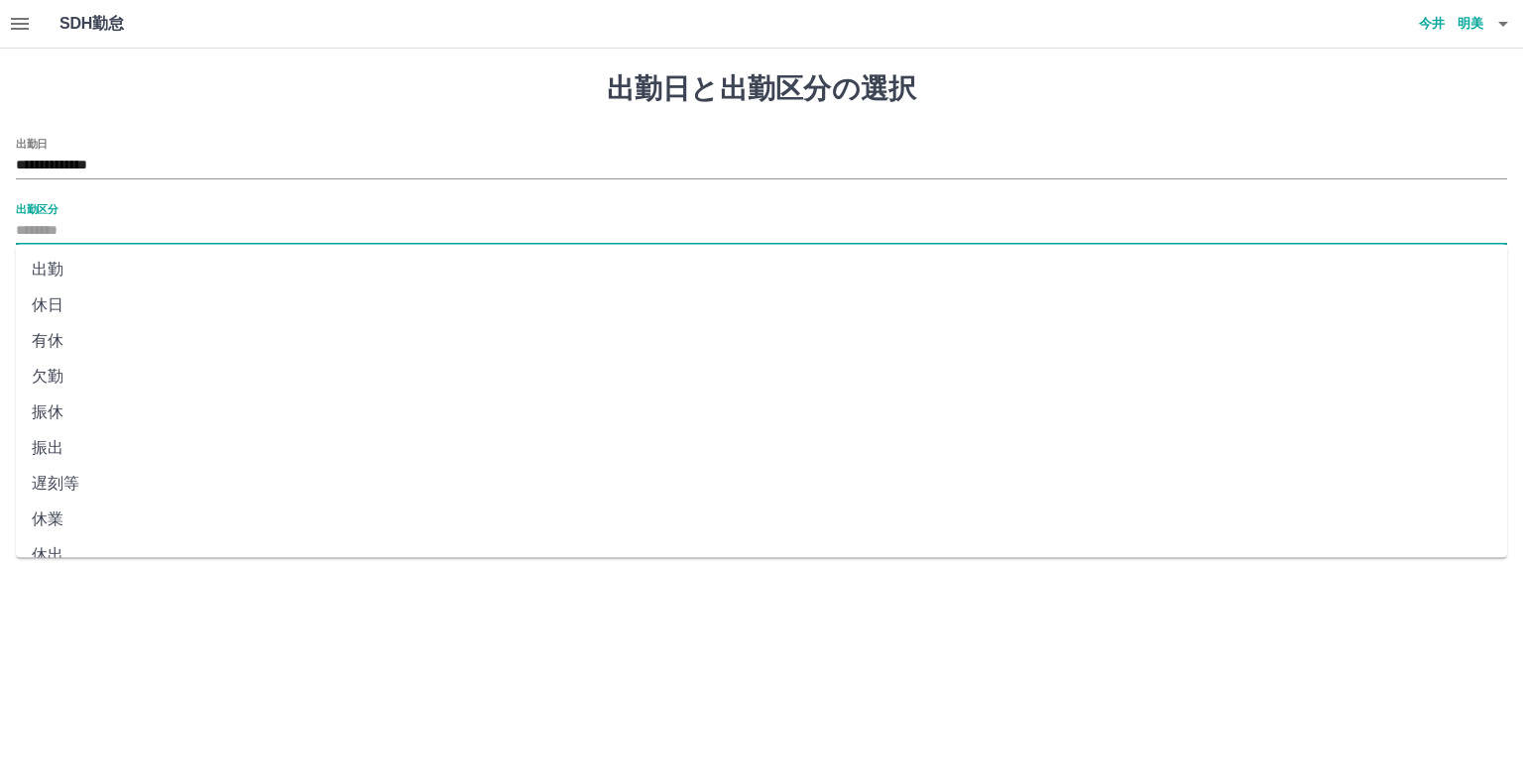 click on "出勤区分" at bounding box center [762, 231] 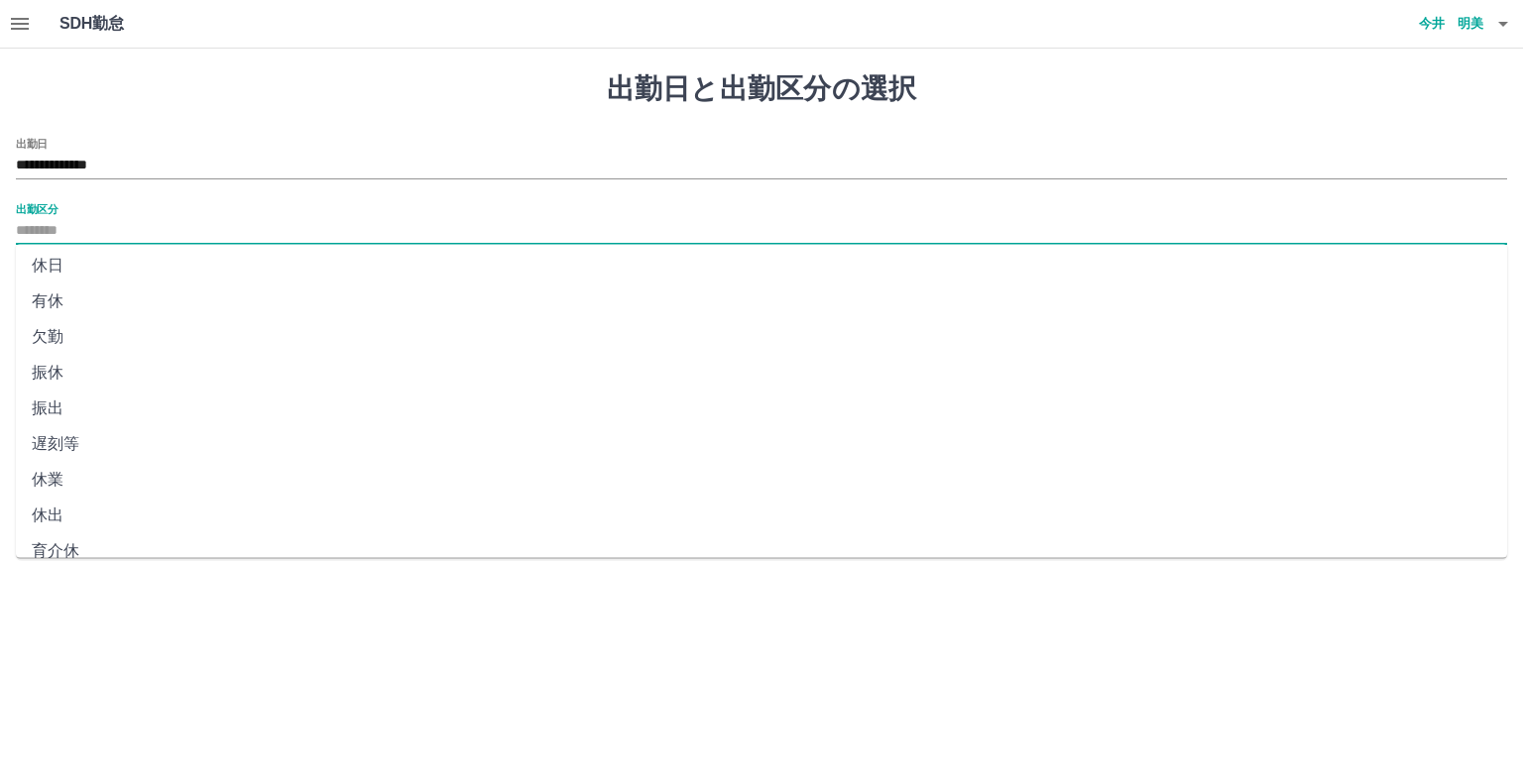 scroll, scrollTop: 79, scrollLeft: 0, axis: vertical 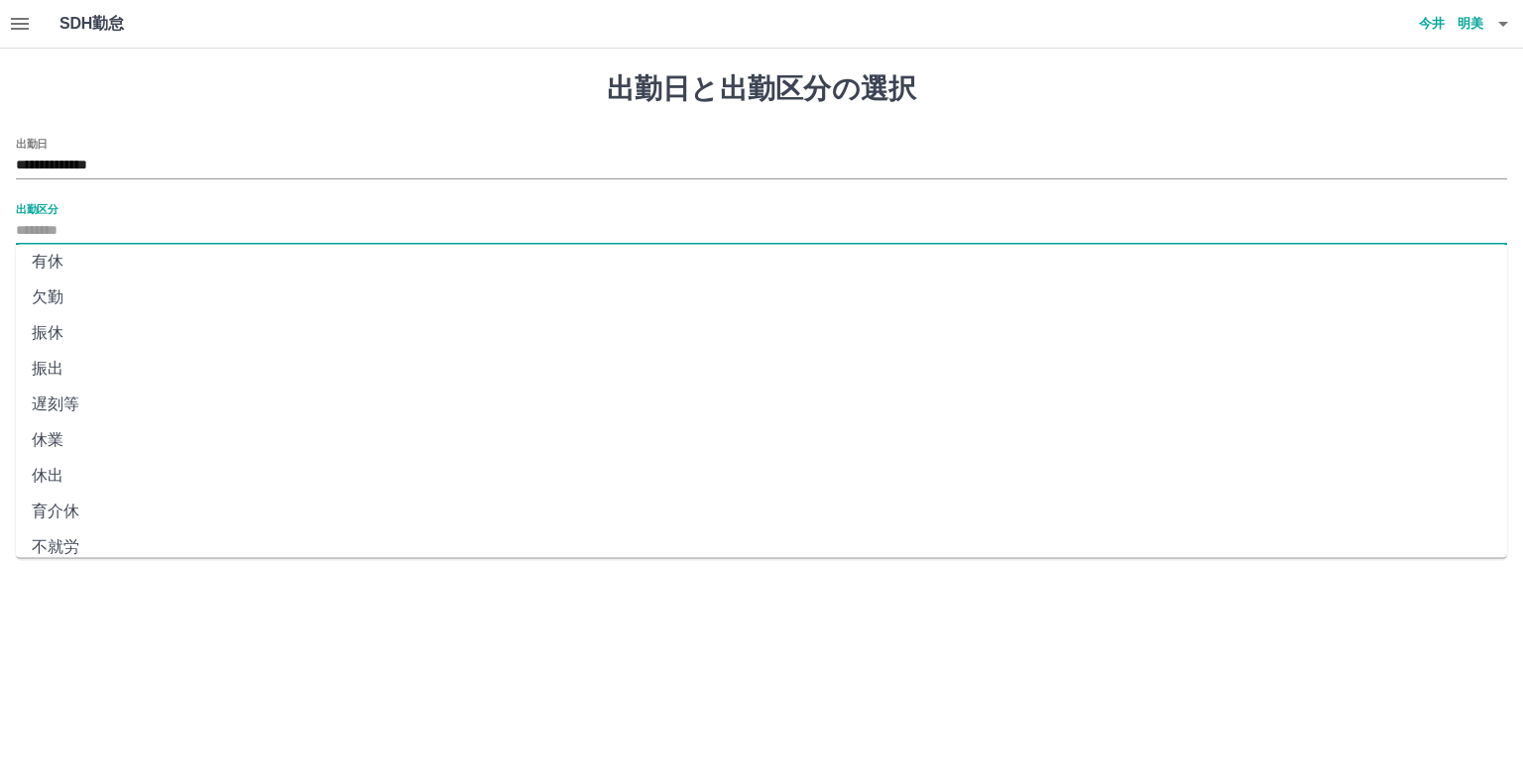 click on "不就労" at bounding box center [762, 547] 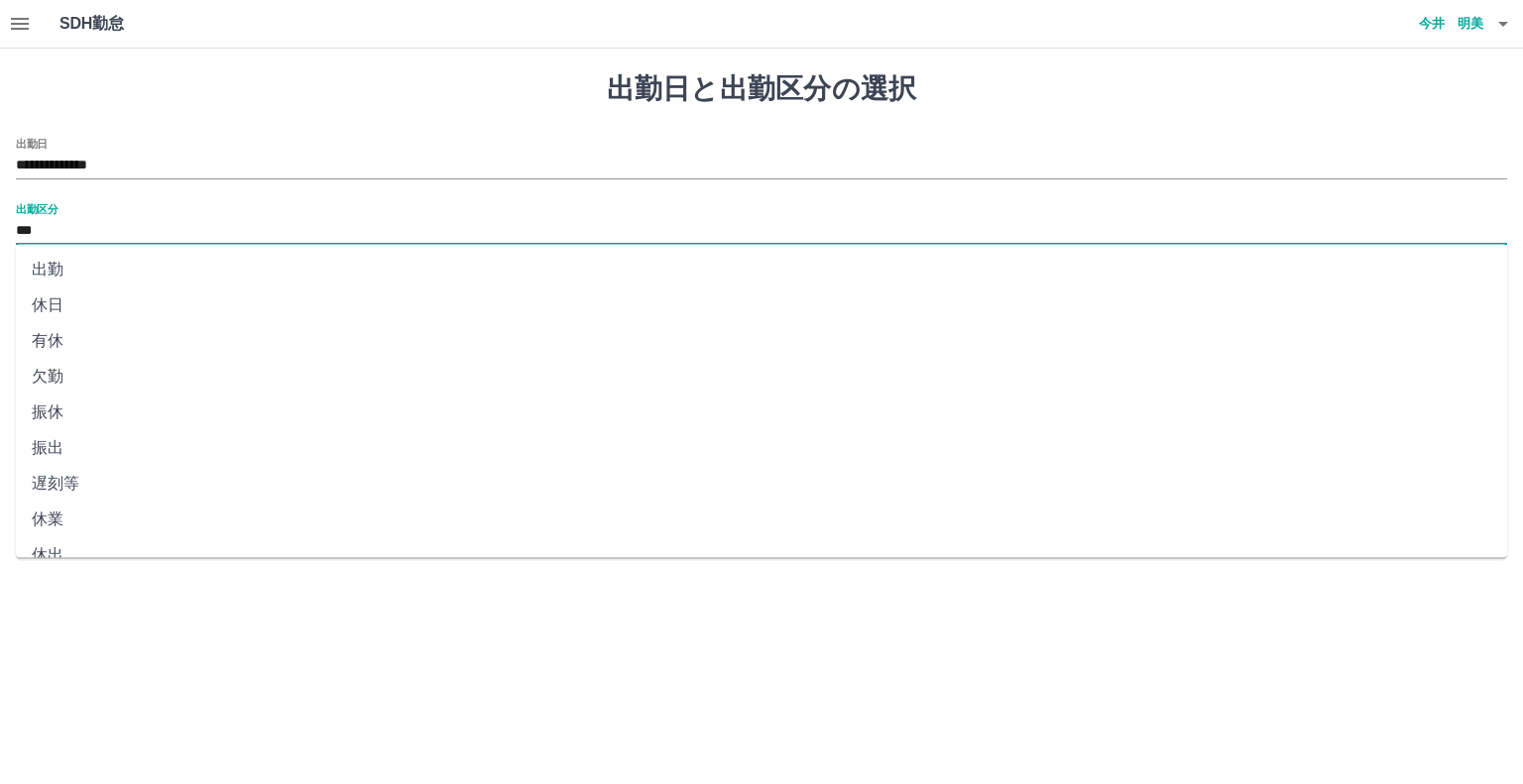click on "***" at bounding box center [762, 231] 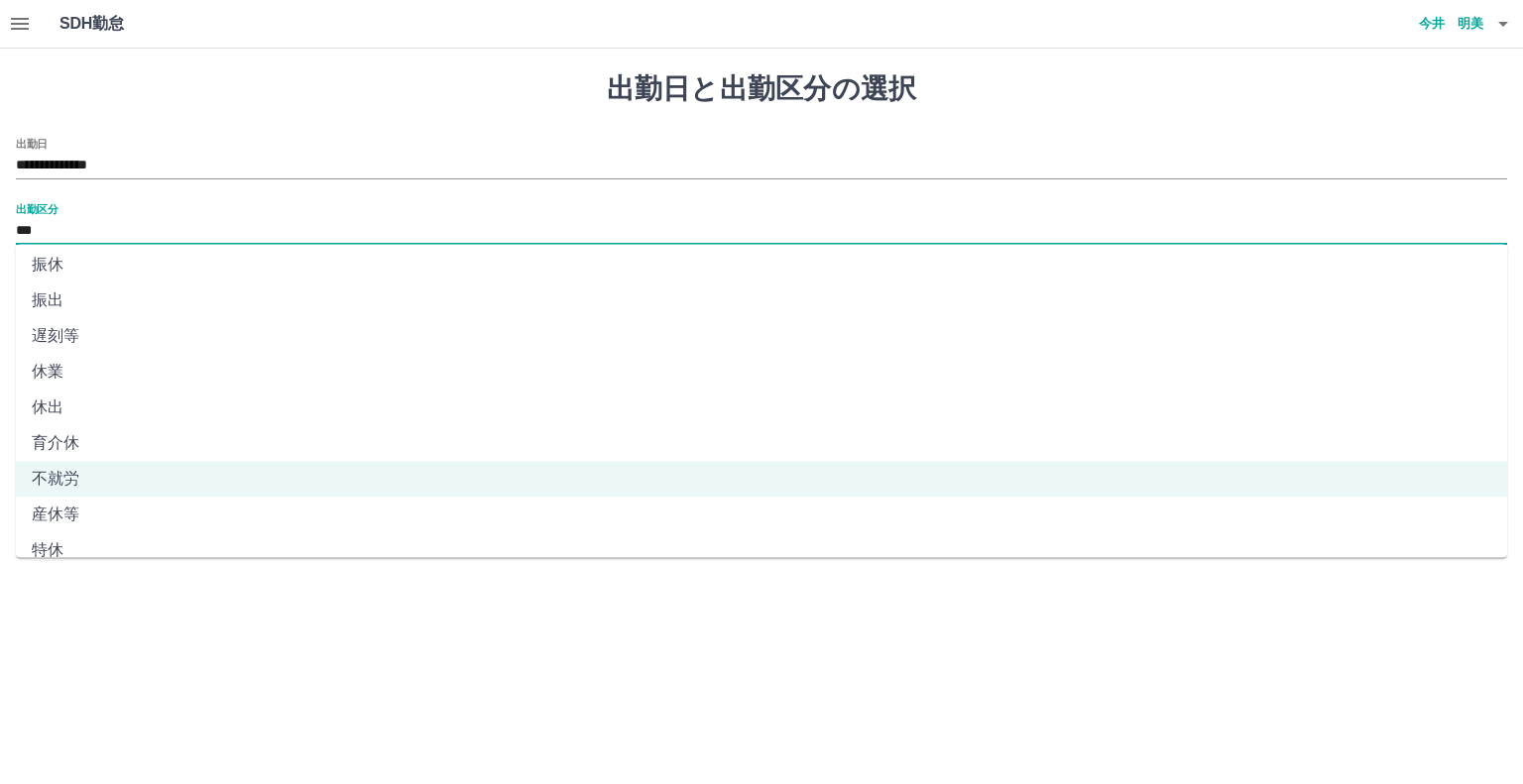 scroll, scrollTop: 167, scrollLeft: 0, axis: vertical 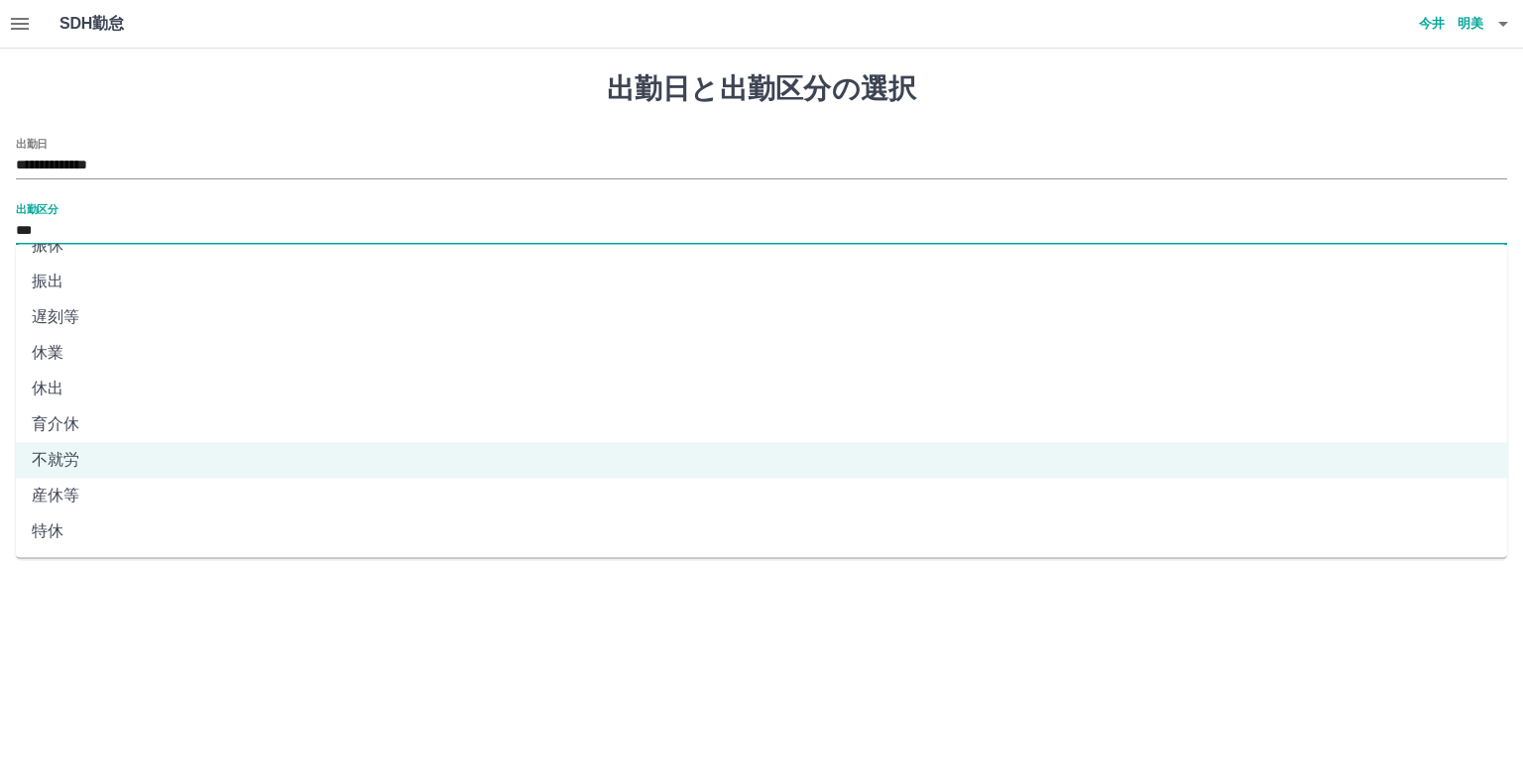 click on "特休" at bounding box center (762, 531) 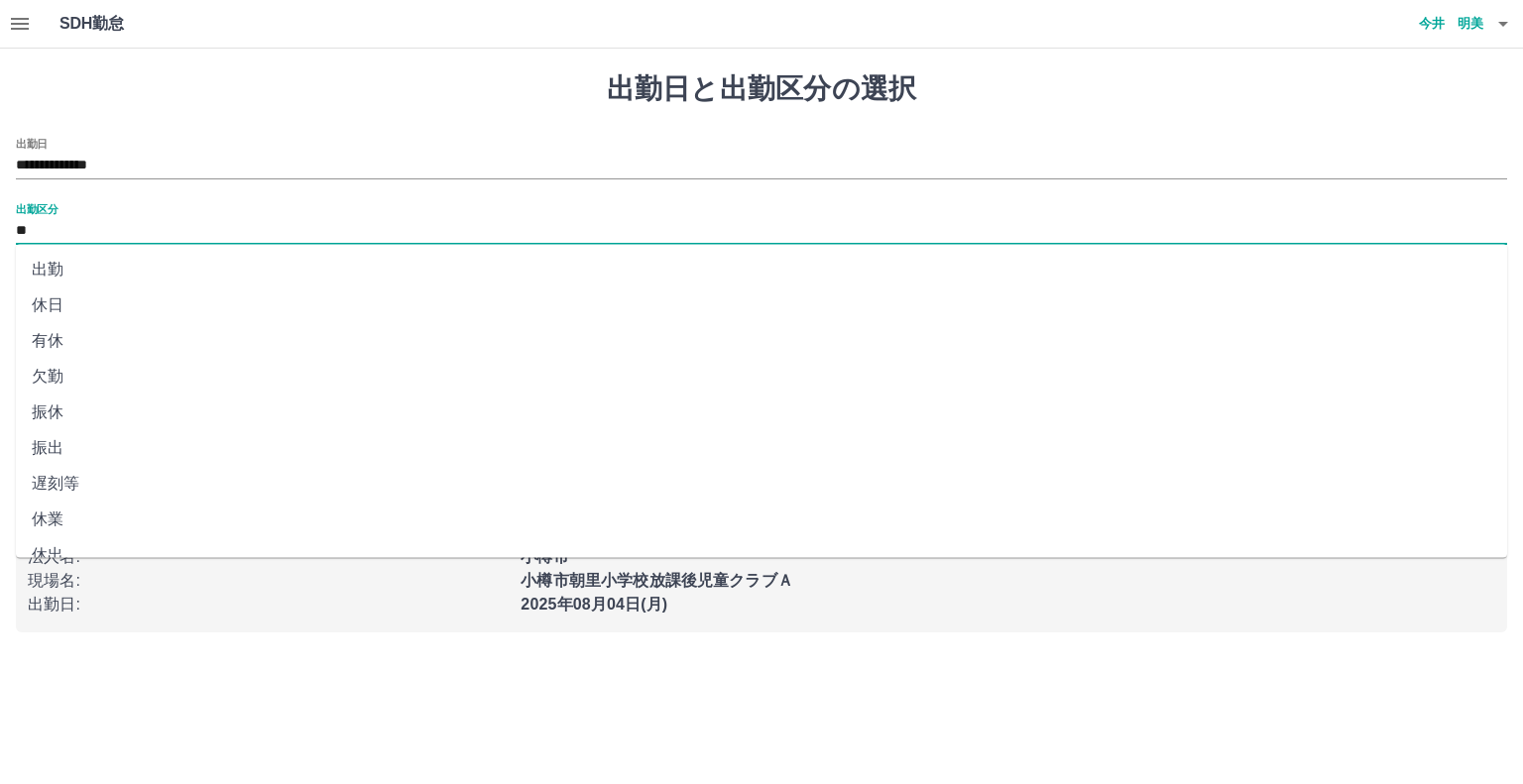 scroll, scrollTop: 159, scrollLeft: 0, axis: vertical 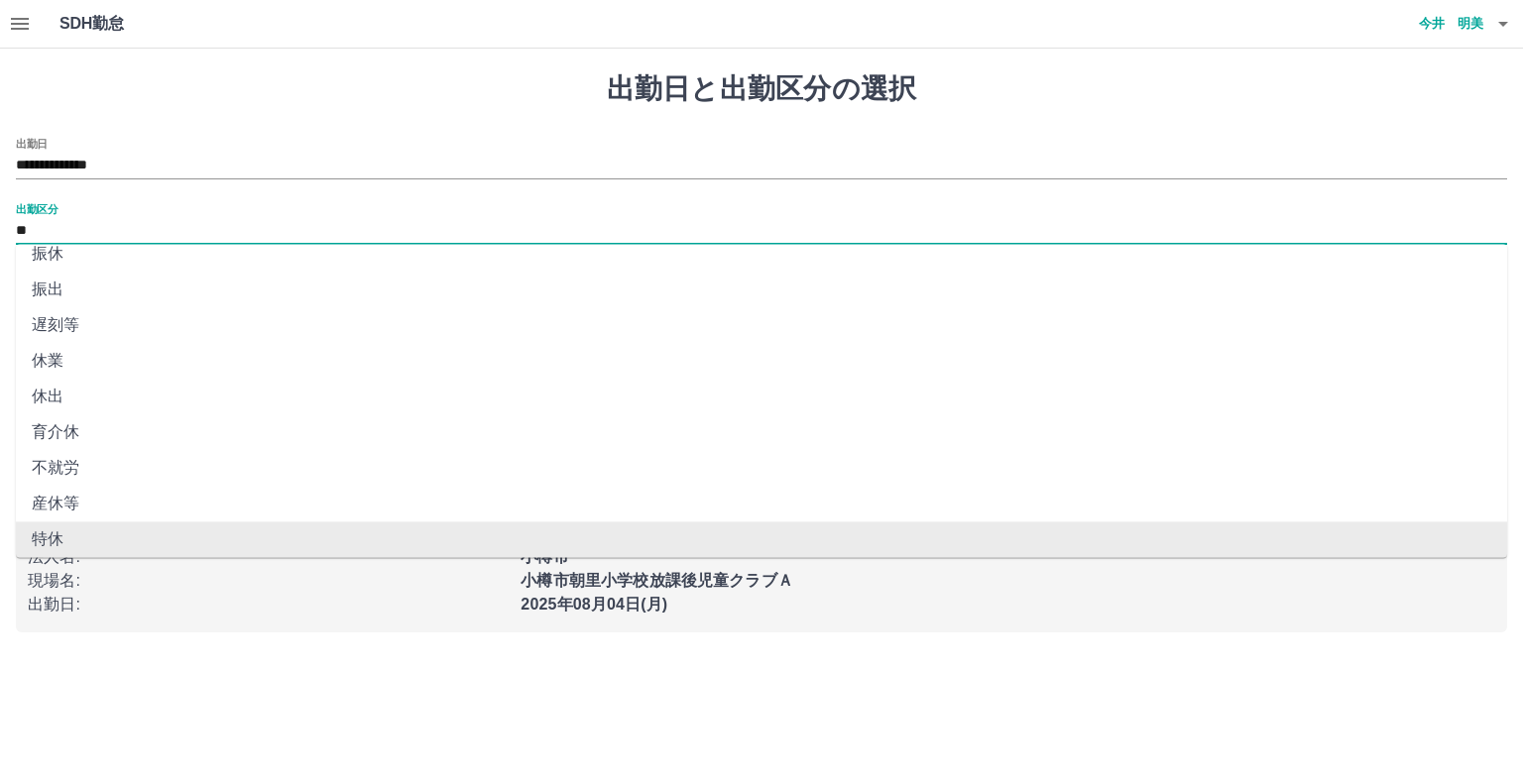 click on "**" at bounding box center [762, 231] 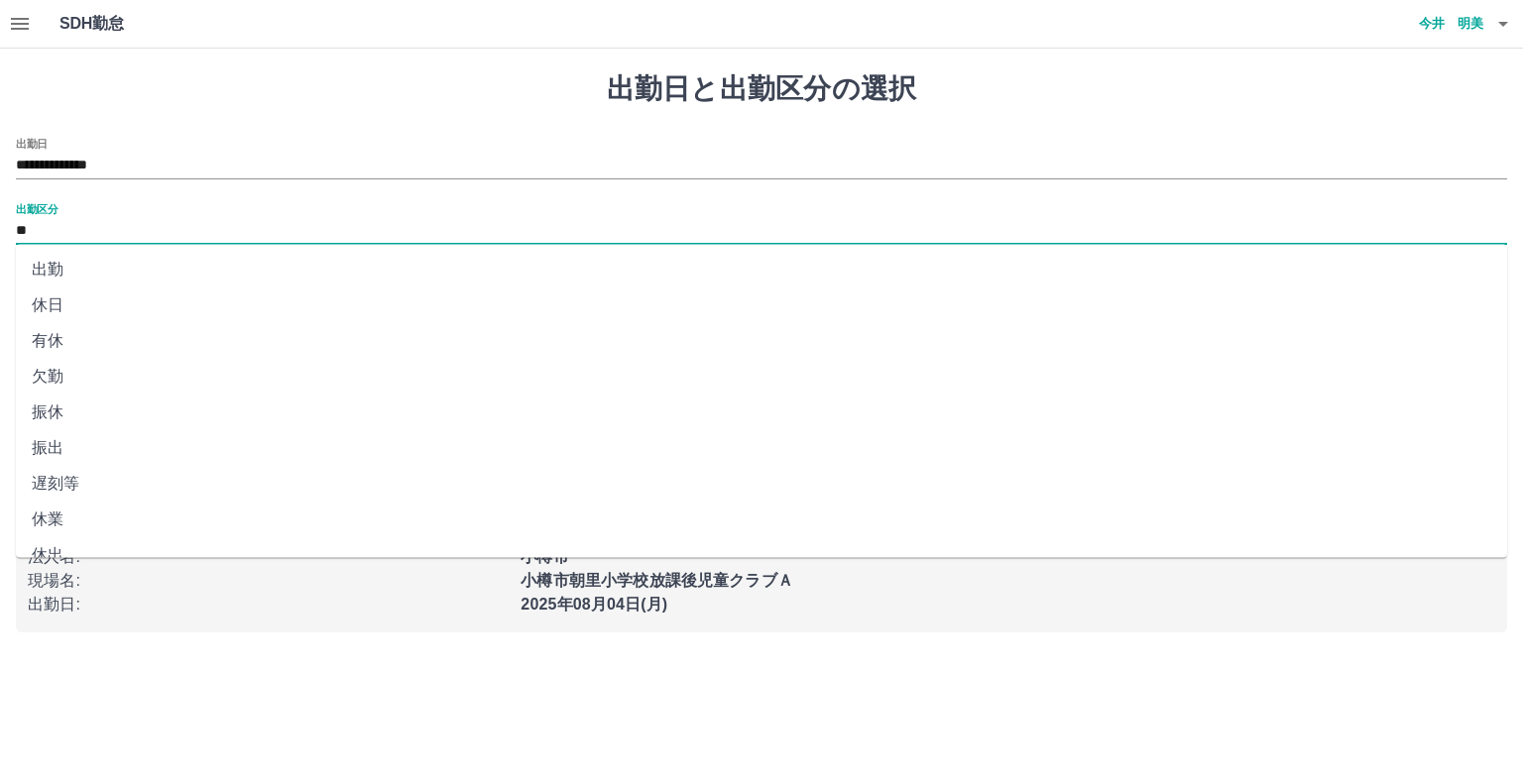 click on "**" at bounding box center (762, 231) 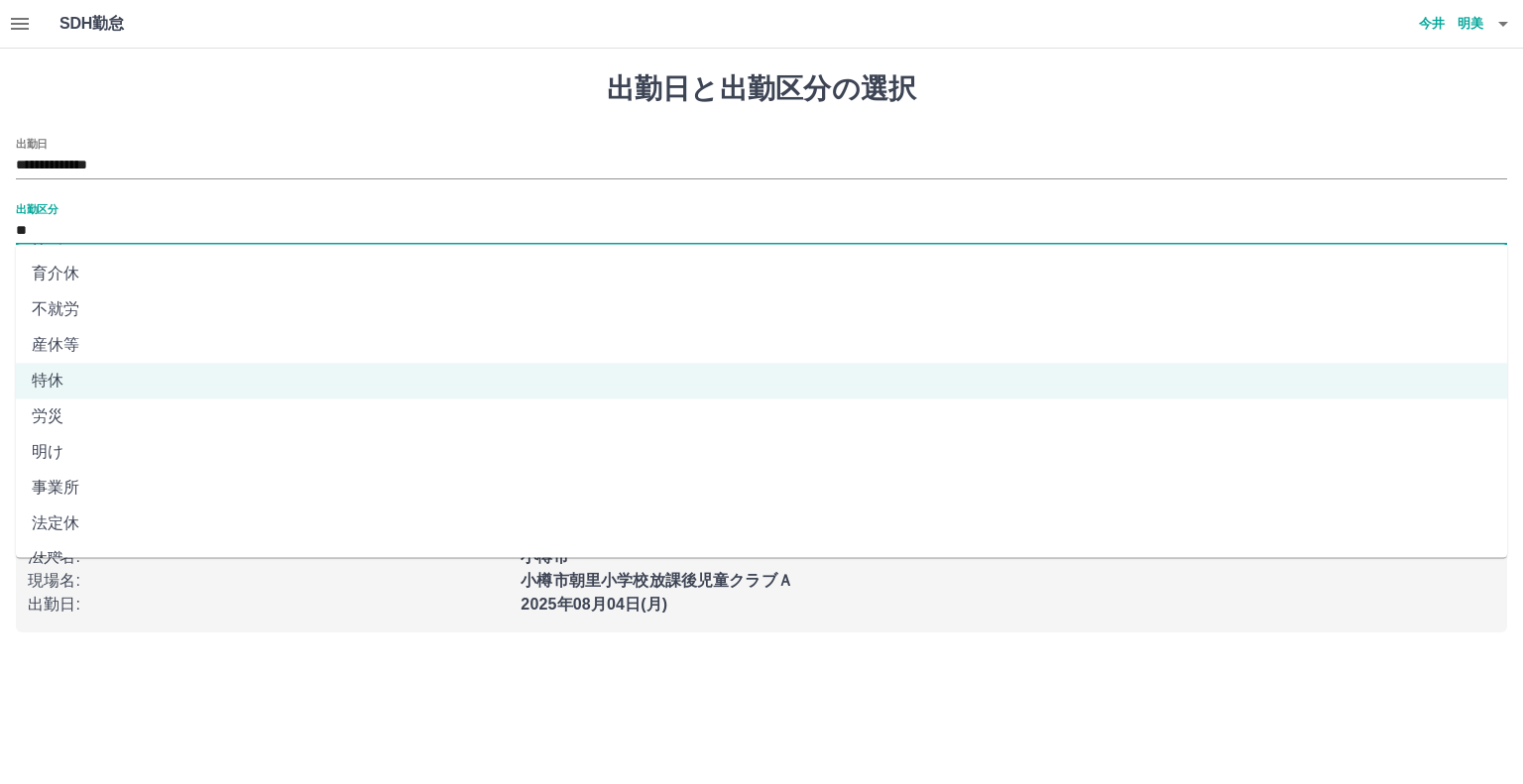 scroll, scrollTop: 344, scrollLeft: 0, axis: vertical 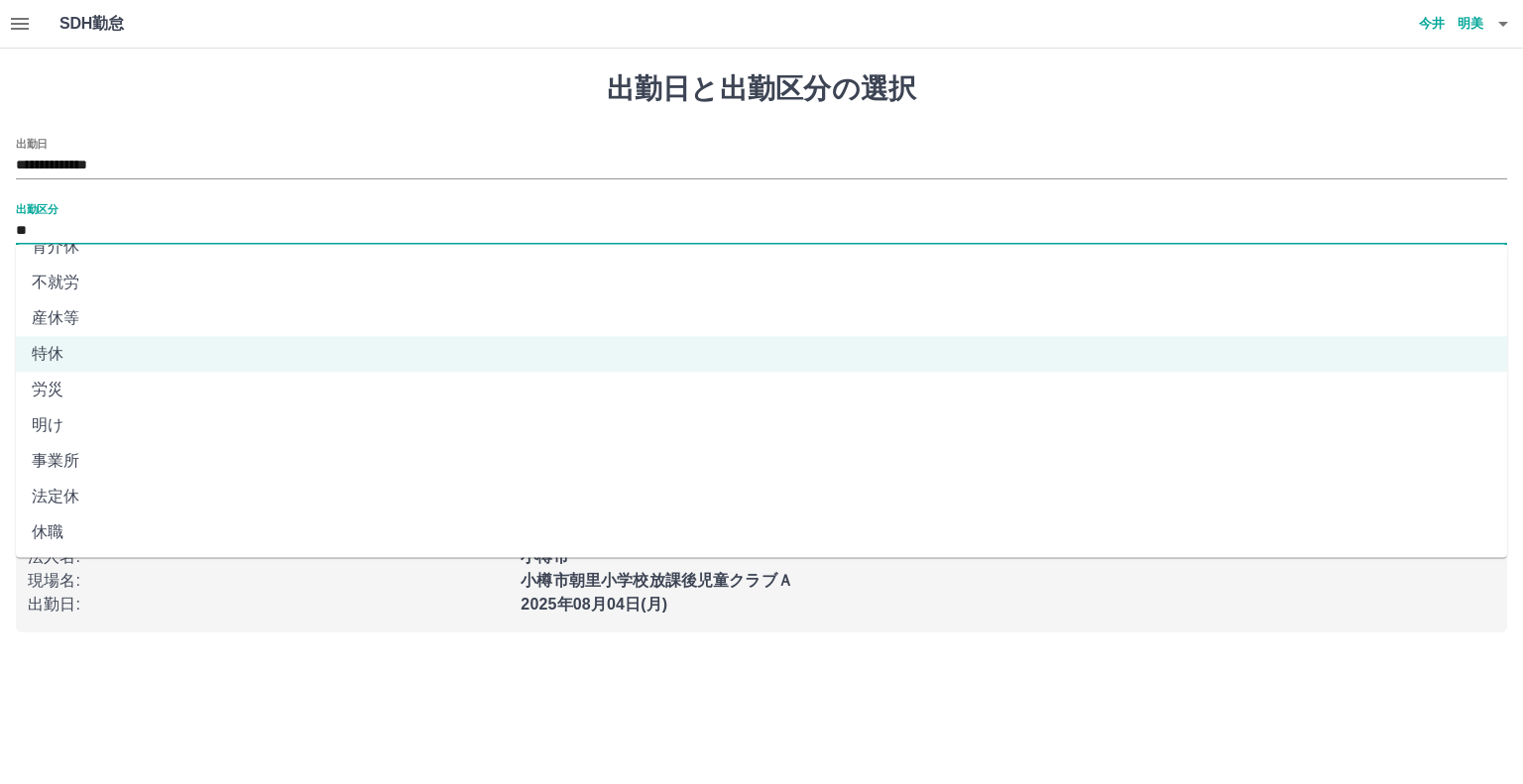 click on "法定休" at bounding box center [762, 497] 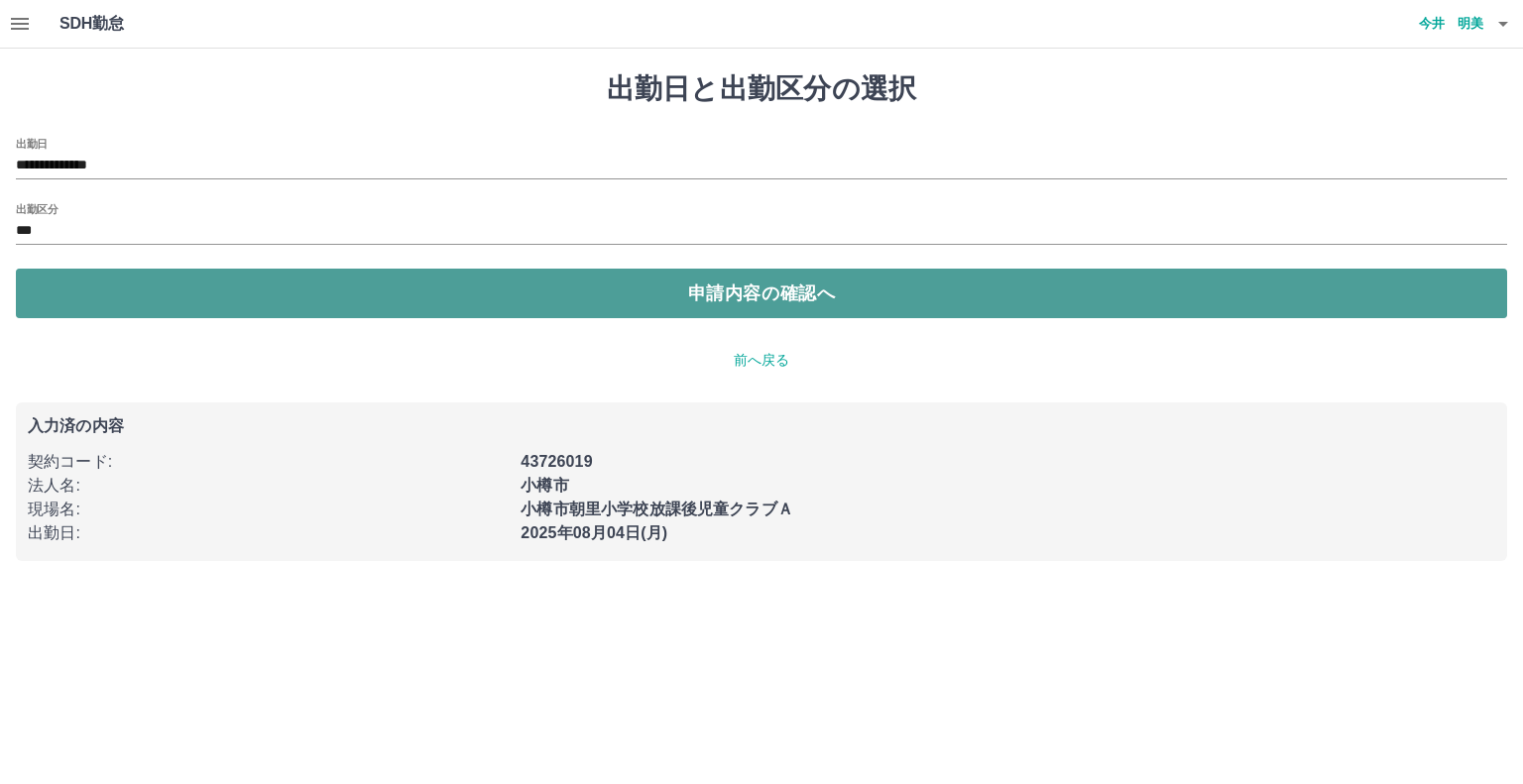 click on "申請内容の確認へ" at bounding box center [762, 293] 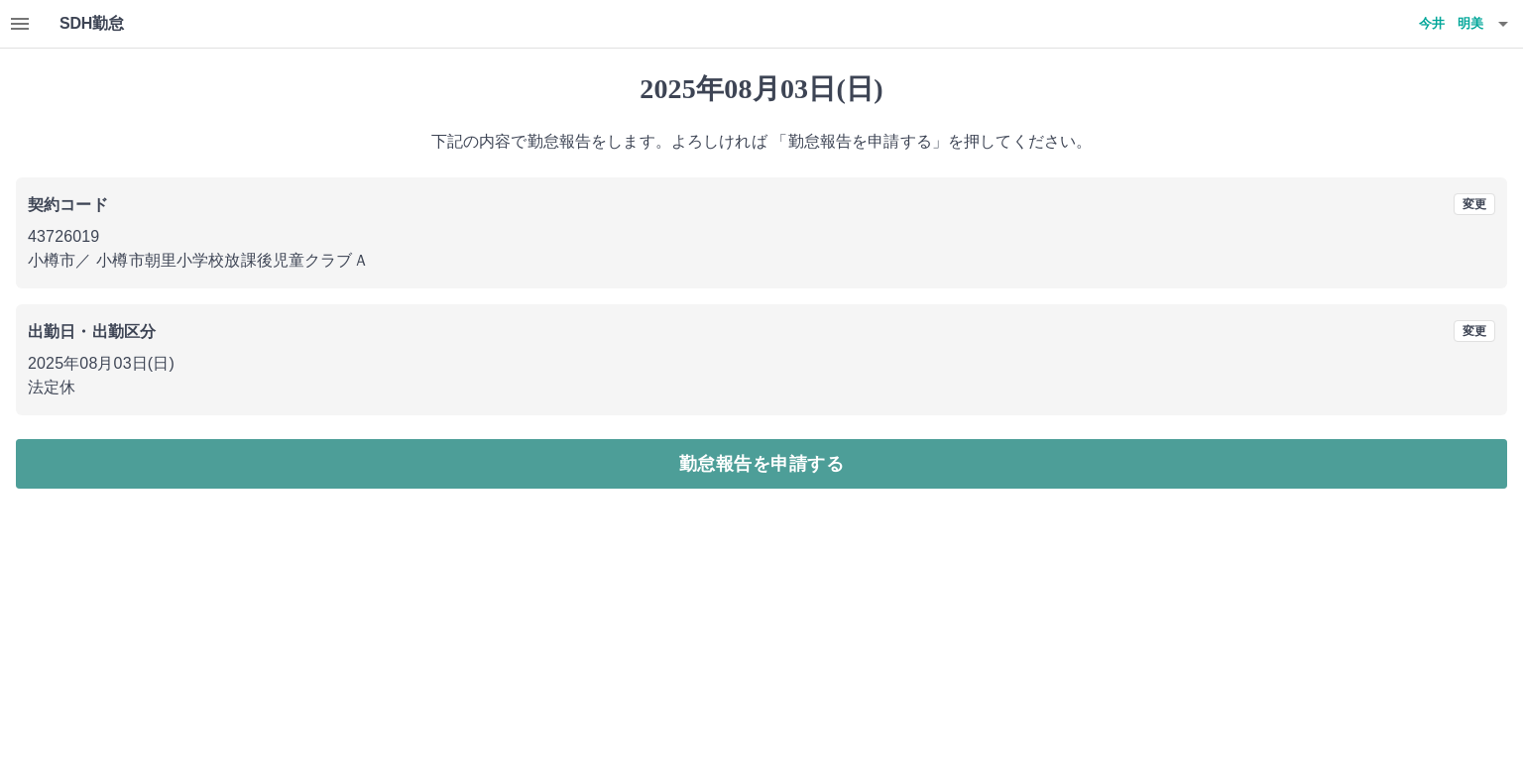 click on "勤怠報告を申請する" at bounding box center (762, 464) 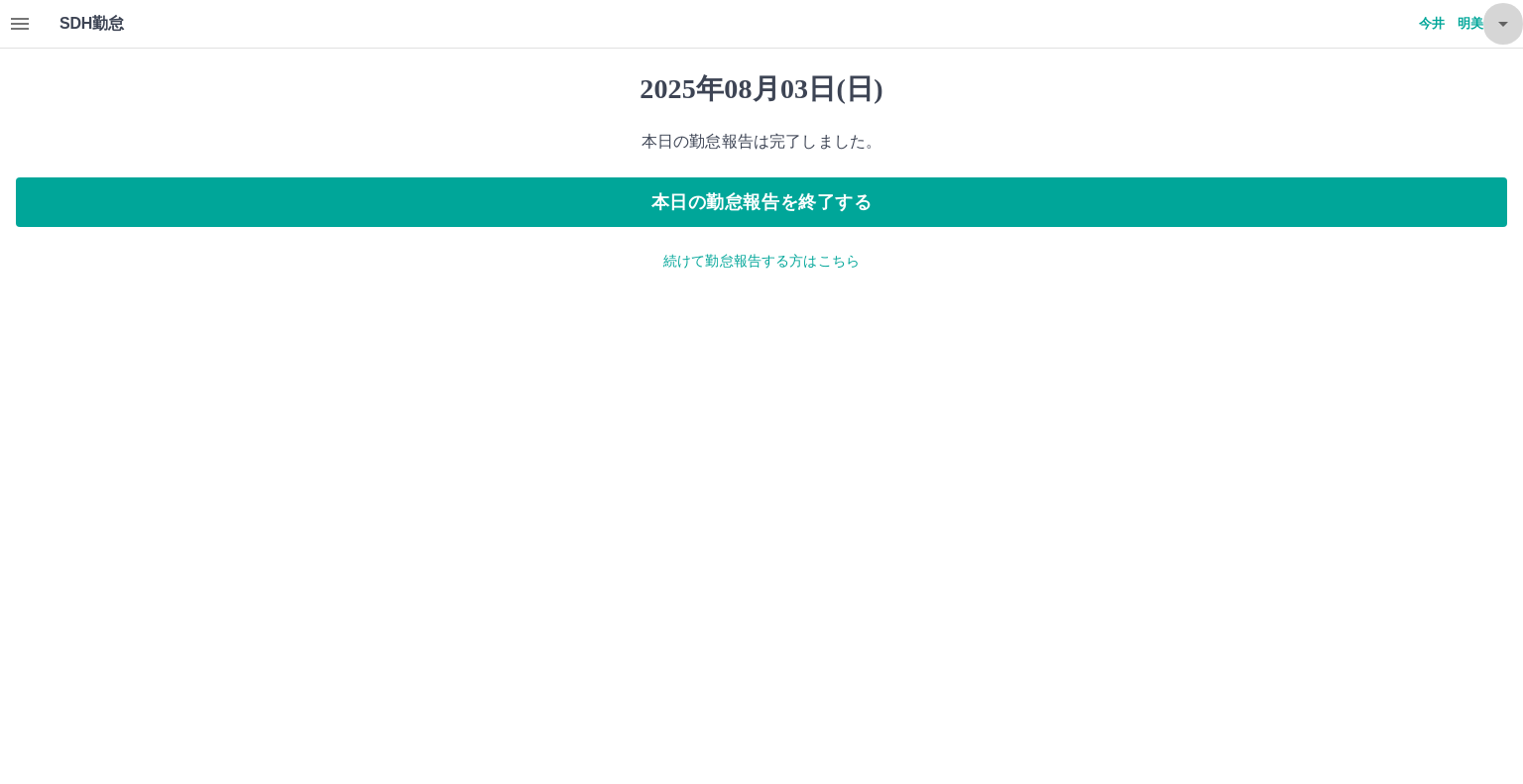 click 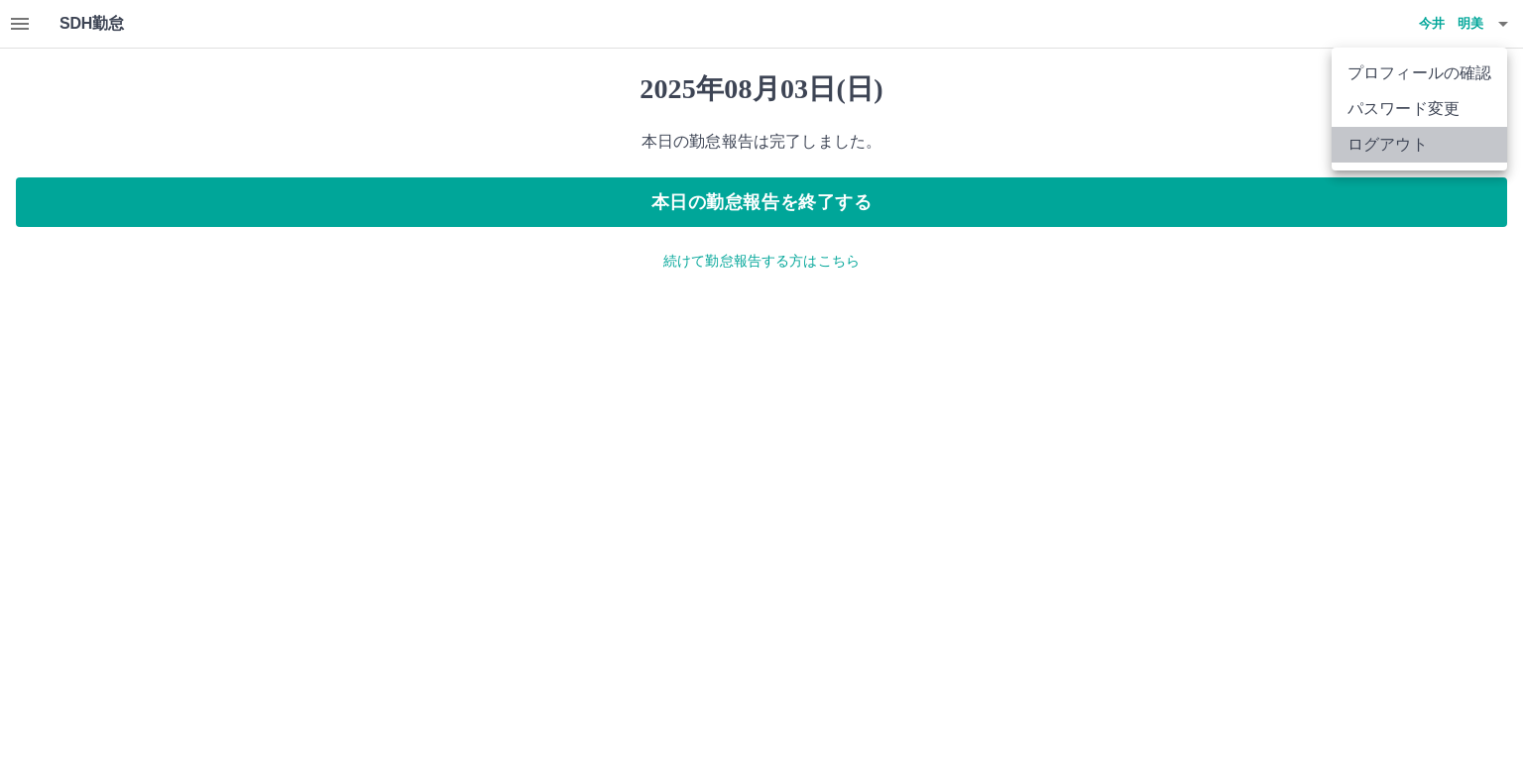 click on "ログアウト" at bounding box center (1419, 145) 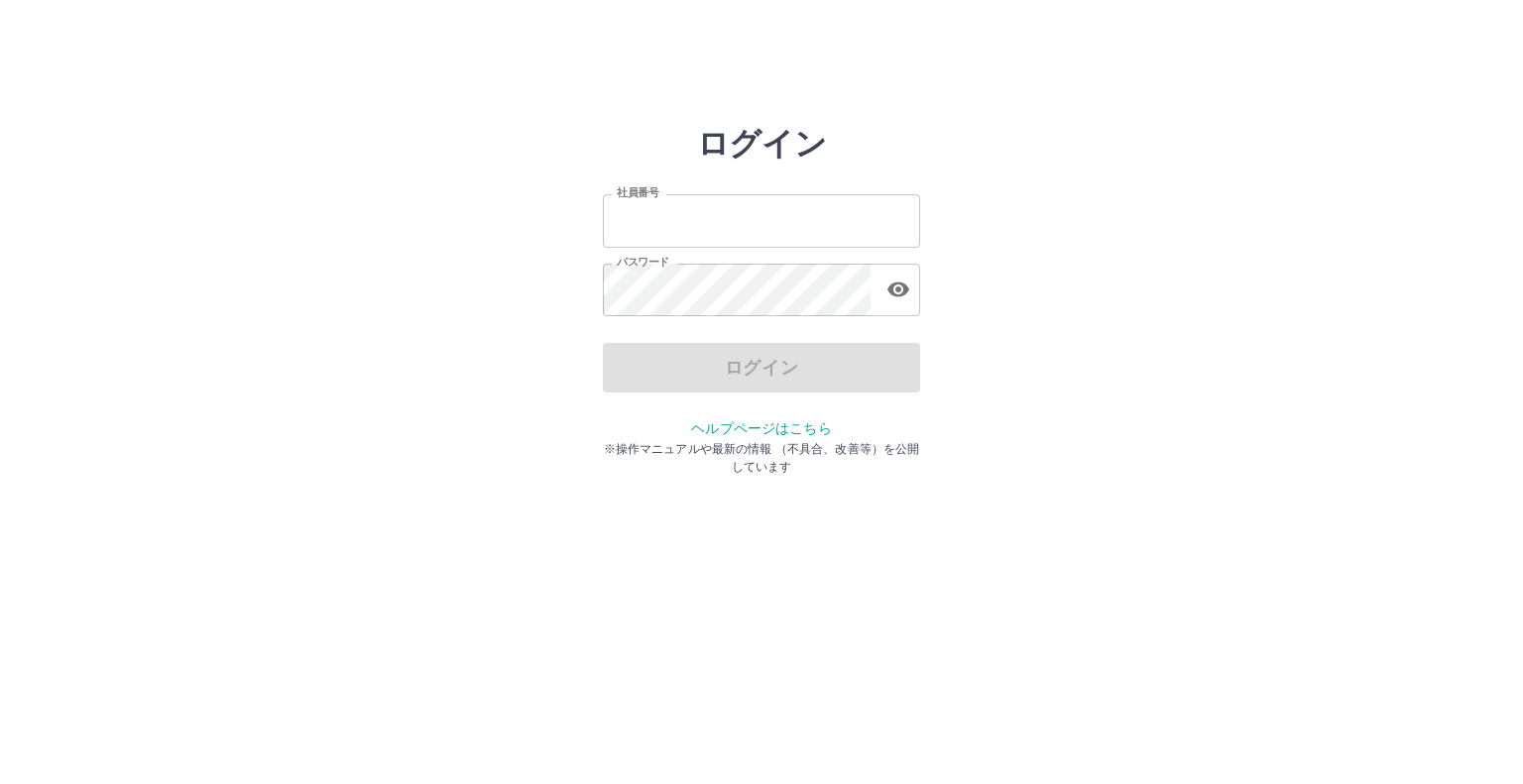 scroll, scrollTop: 0, scrollLeft: 0, axis: both 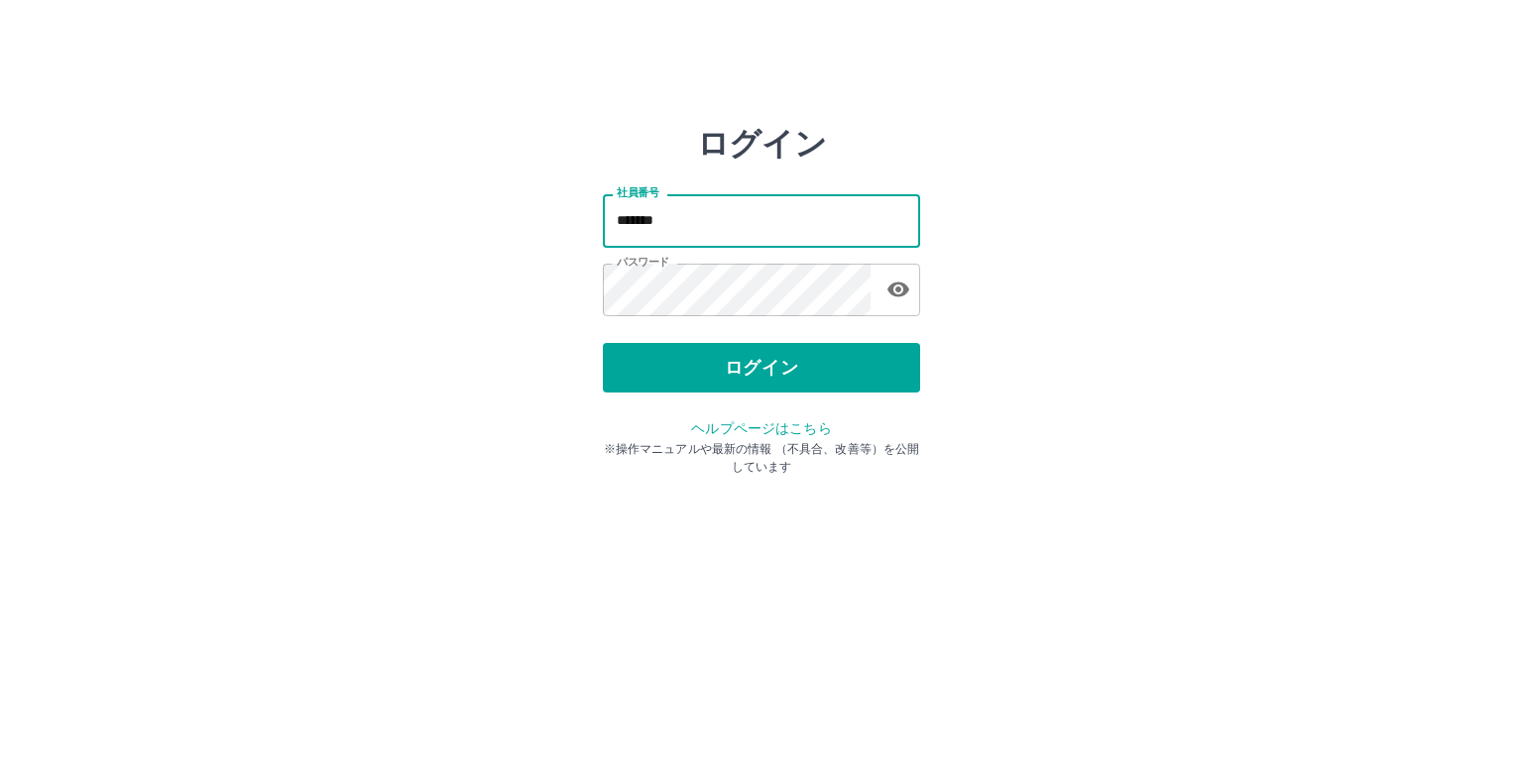 click on "*******" at bounding box center [762, 220] 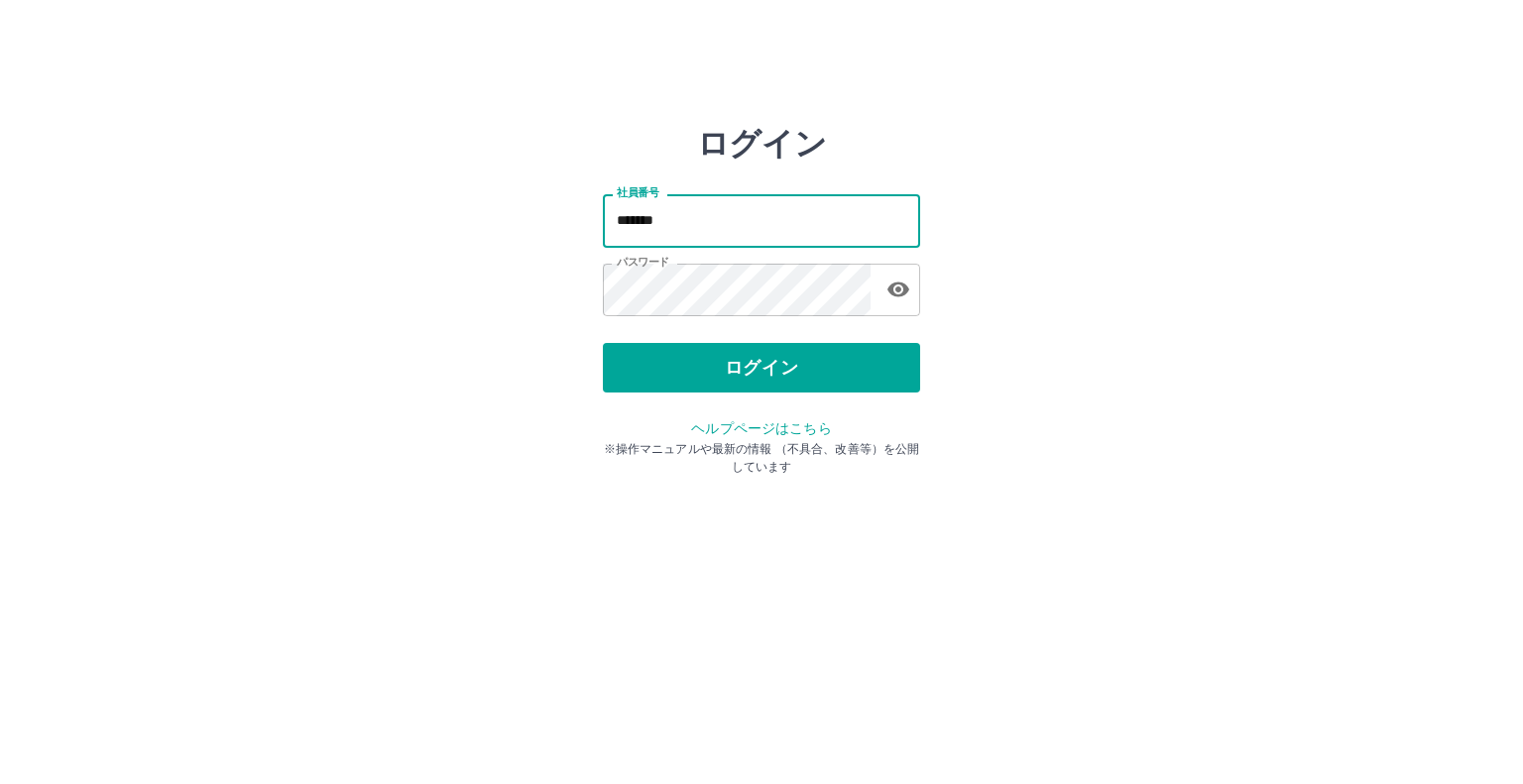 type on "*******" 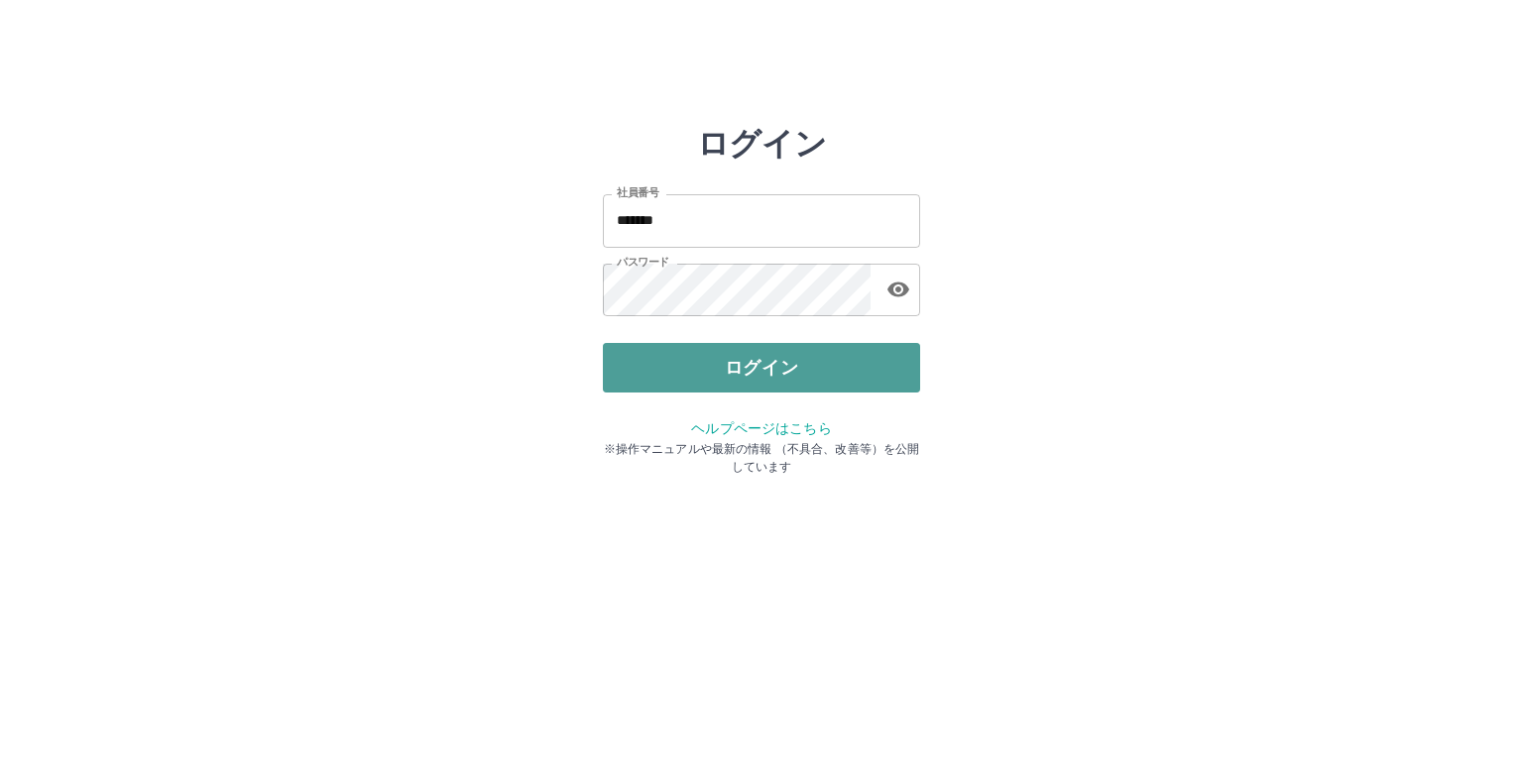 click on "ログイン" at bounding box center (762, 368) 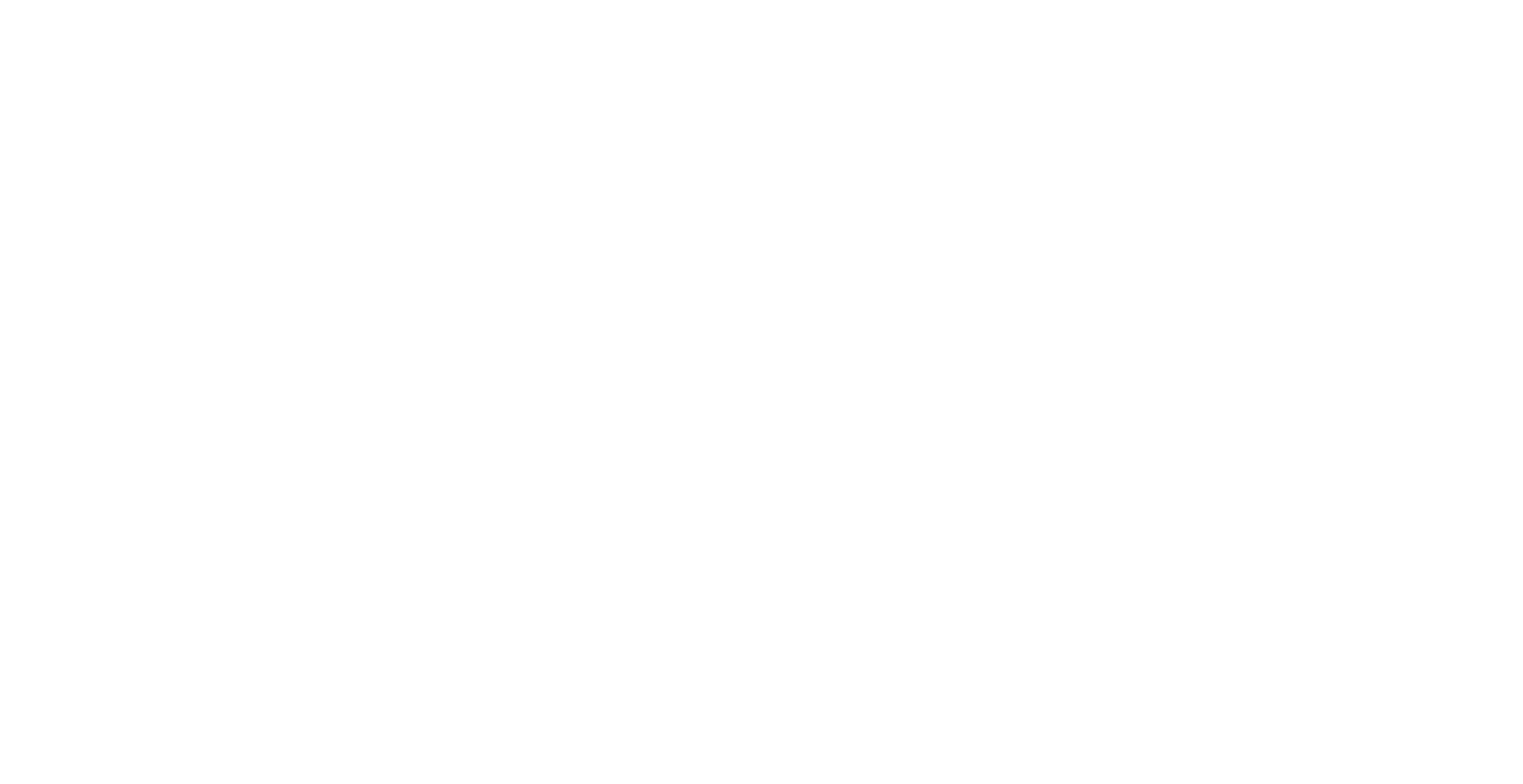 scroll, scrollTop: 0, scrollLeft: 0, axis: both 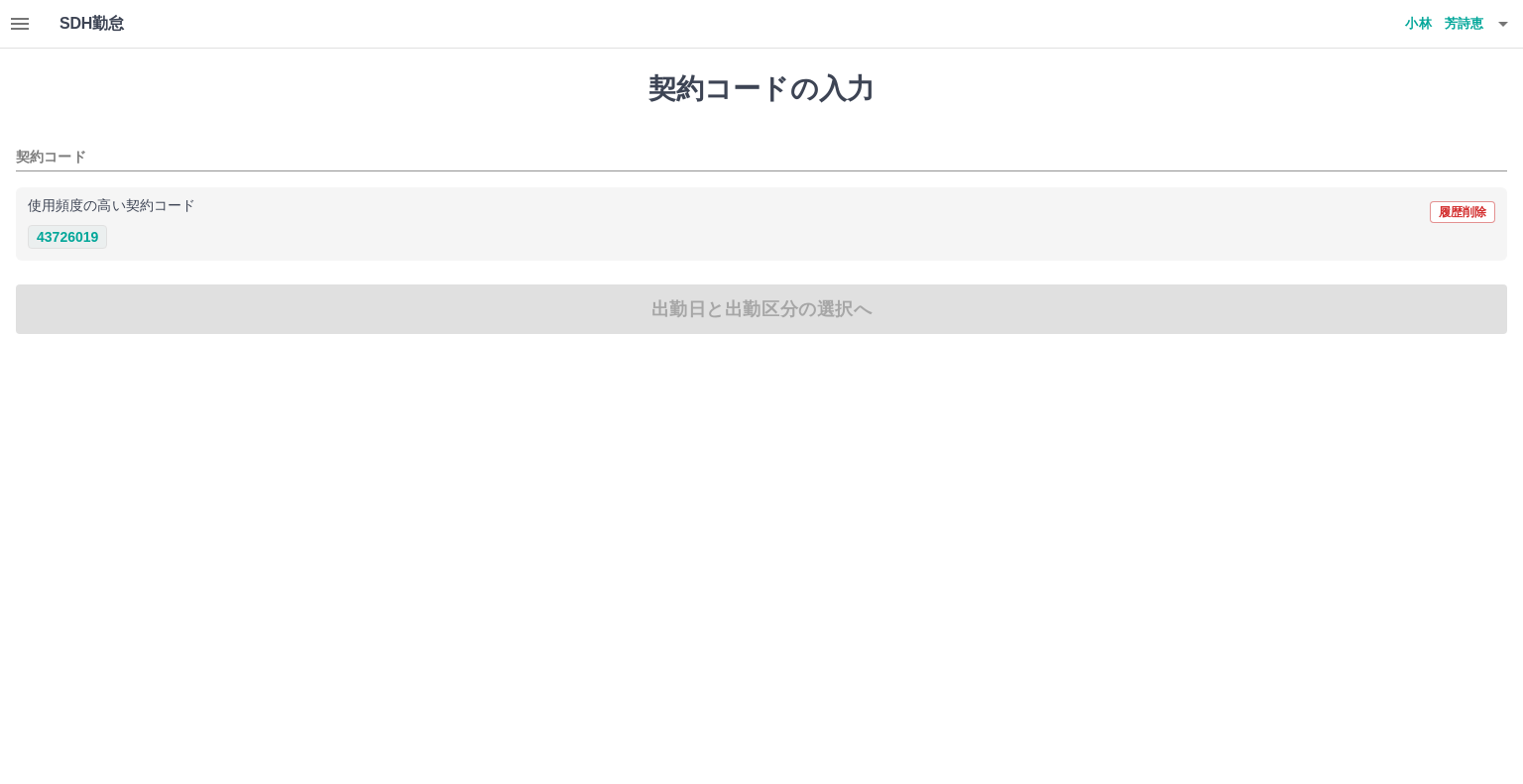 click on "43726019" at bounding box center (67, 237) 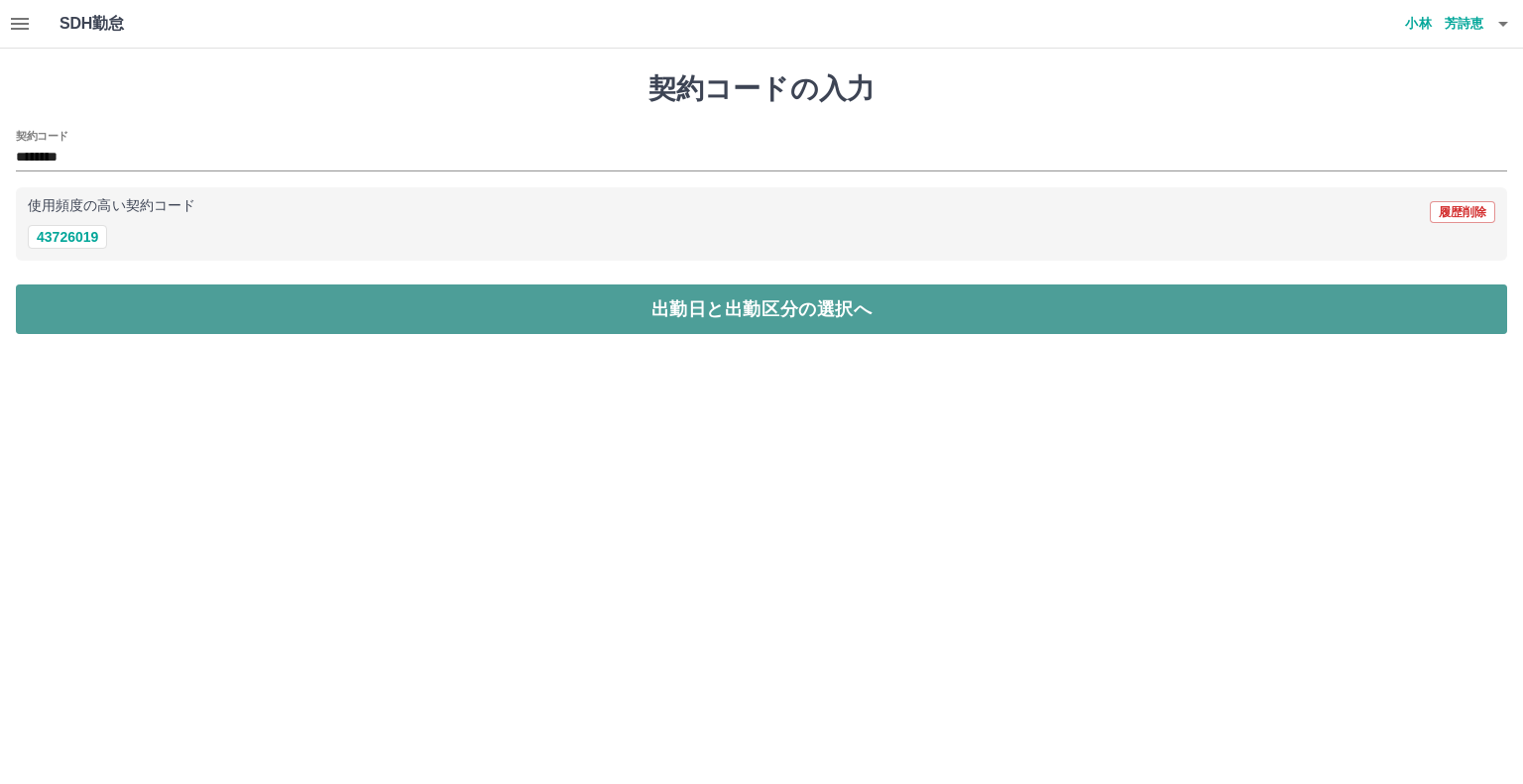 click on "出勤日と出勤区分の選択へ" at bounding box center [762, 309] 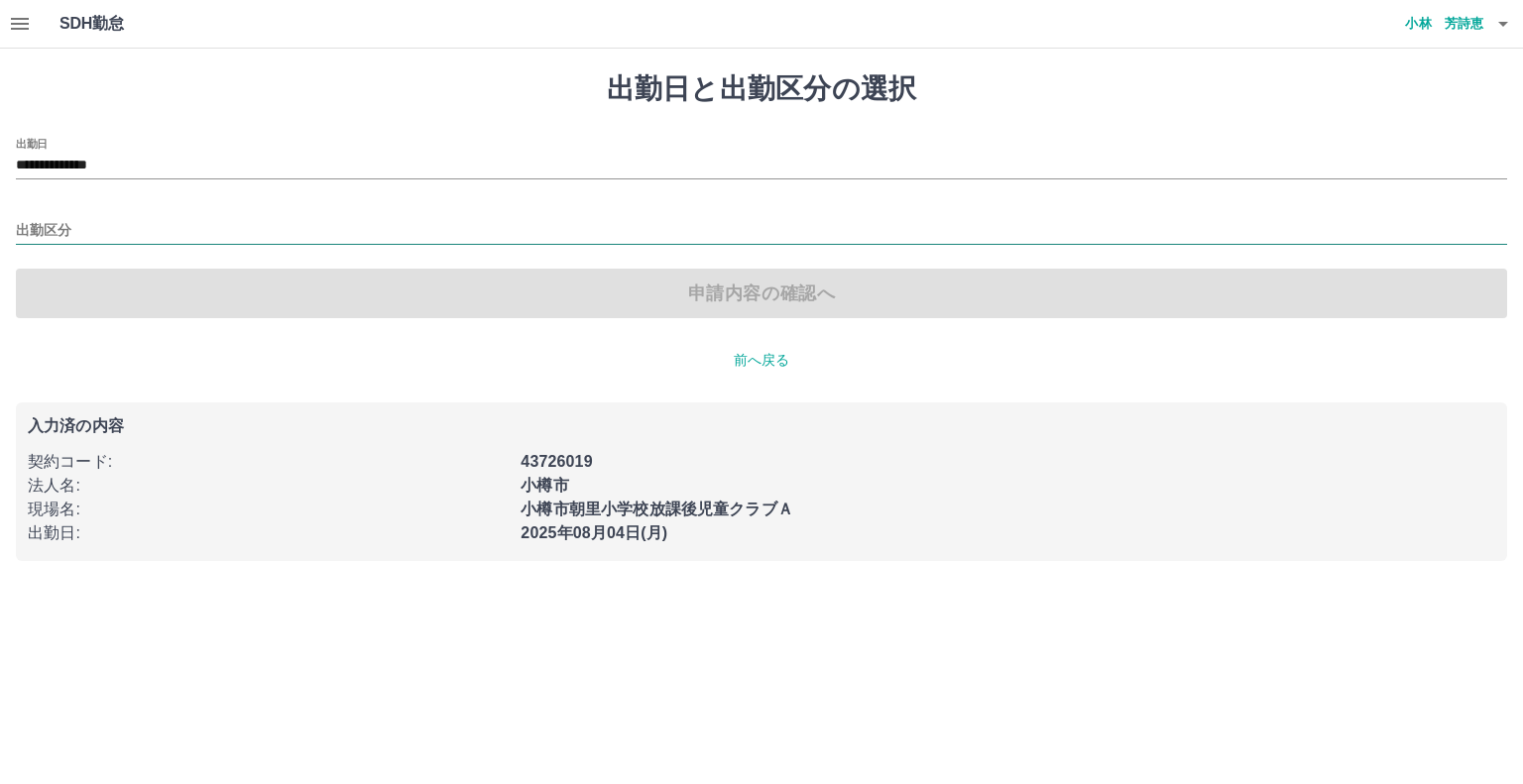 click on "出勤区分" at bounding box center (762, 231) 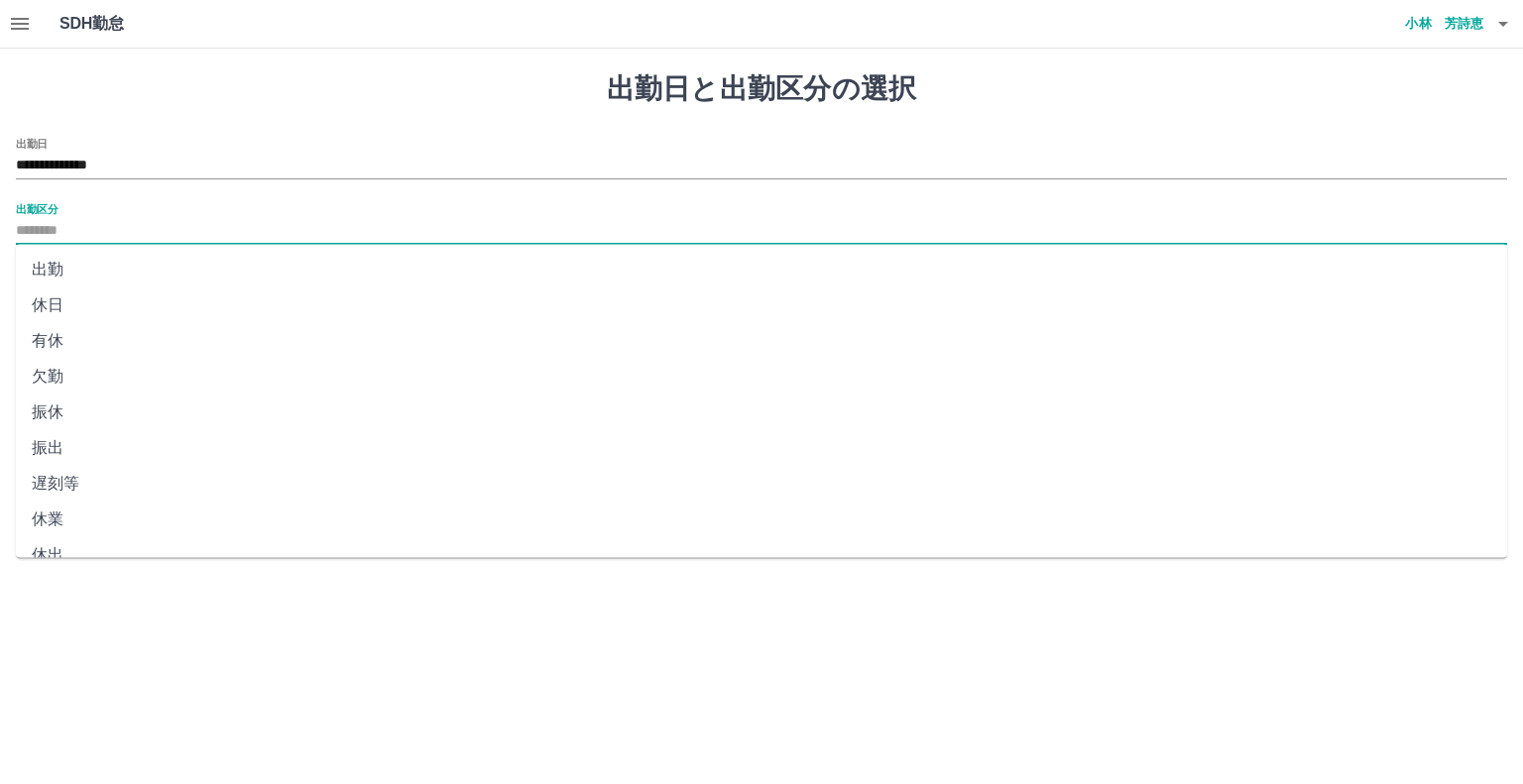 click on "出勤" at bounding box center (762, 270) 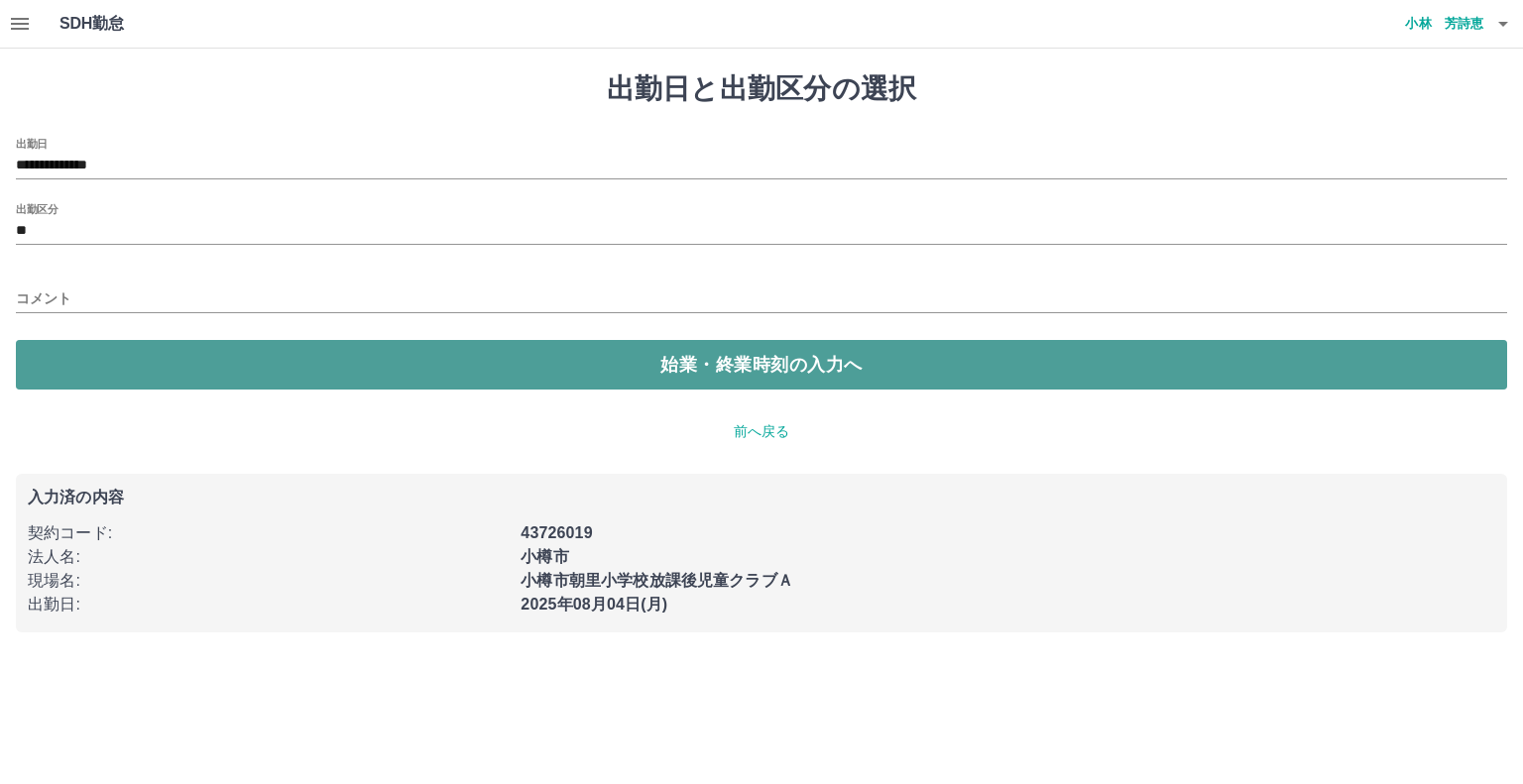 click on "始業・終業時刻の入力へ" at bounding box center [762, 365] 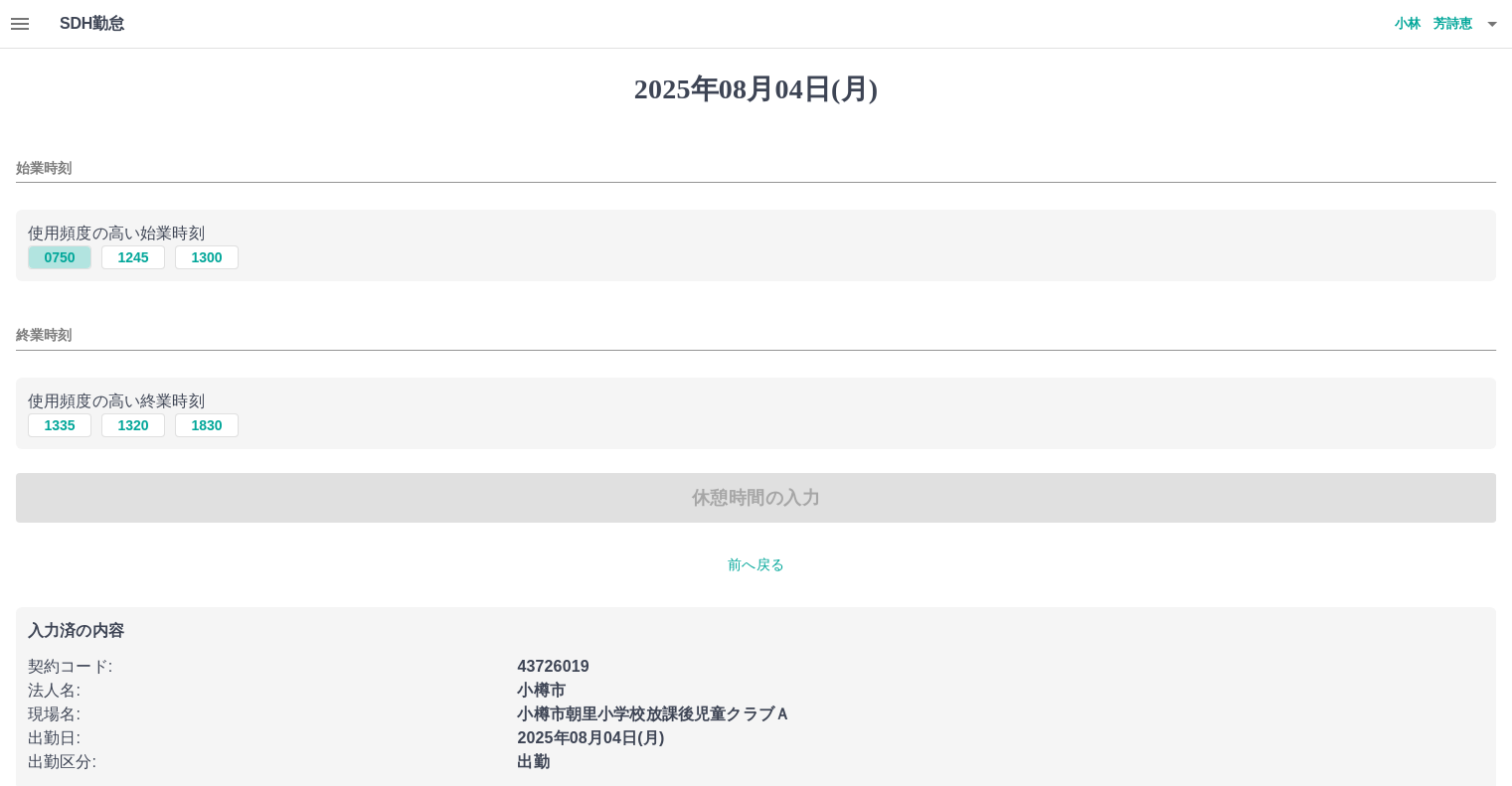 drag, startPoint x: 64, startPoint y: 260, endPoint x: 62, endPoint y: 299, distance: 39.051248 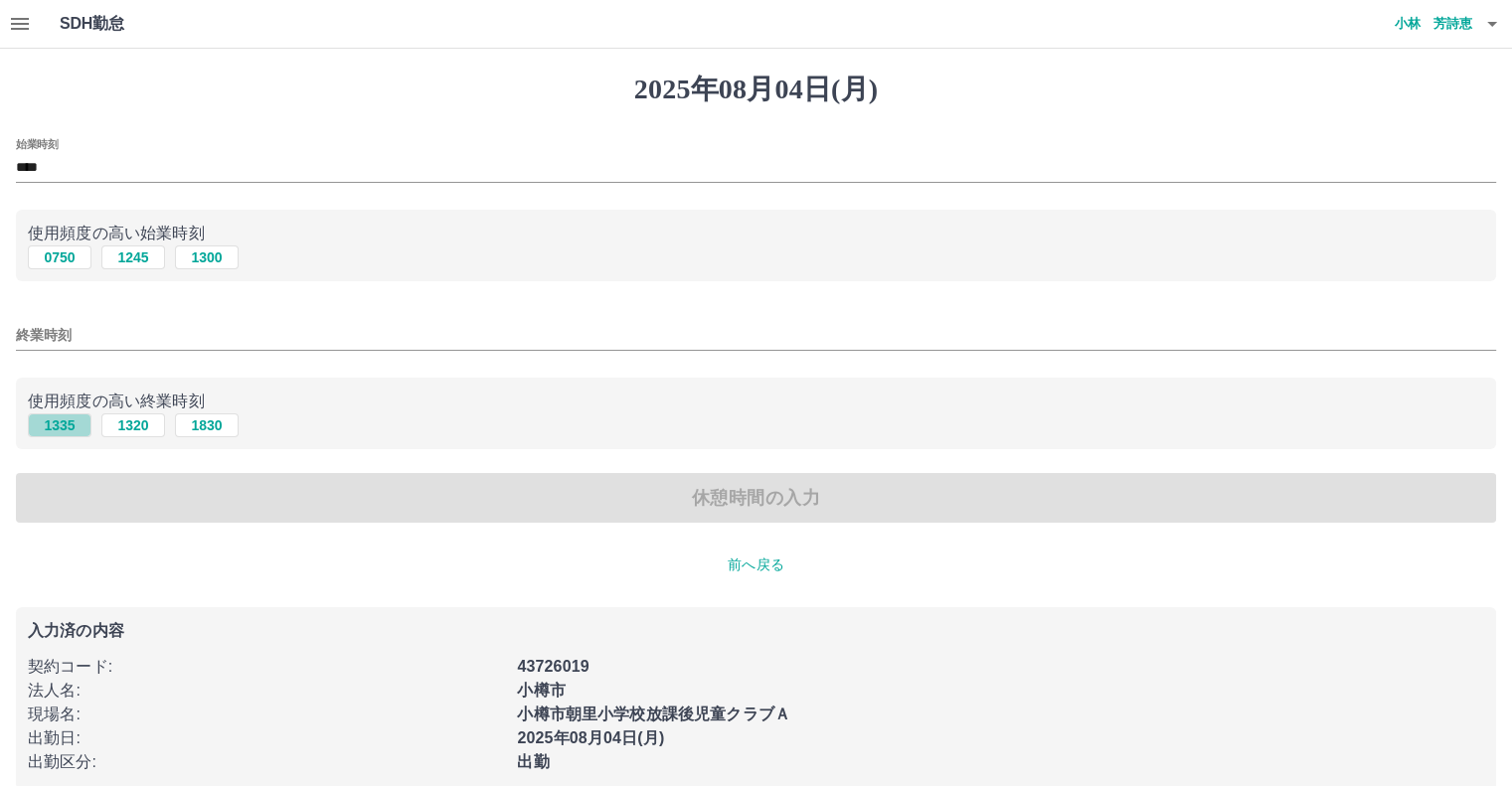 click on "1335" at bounding box center (60, 425) 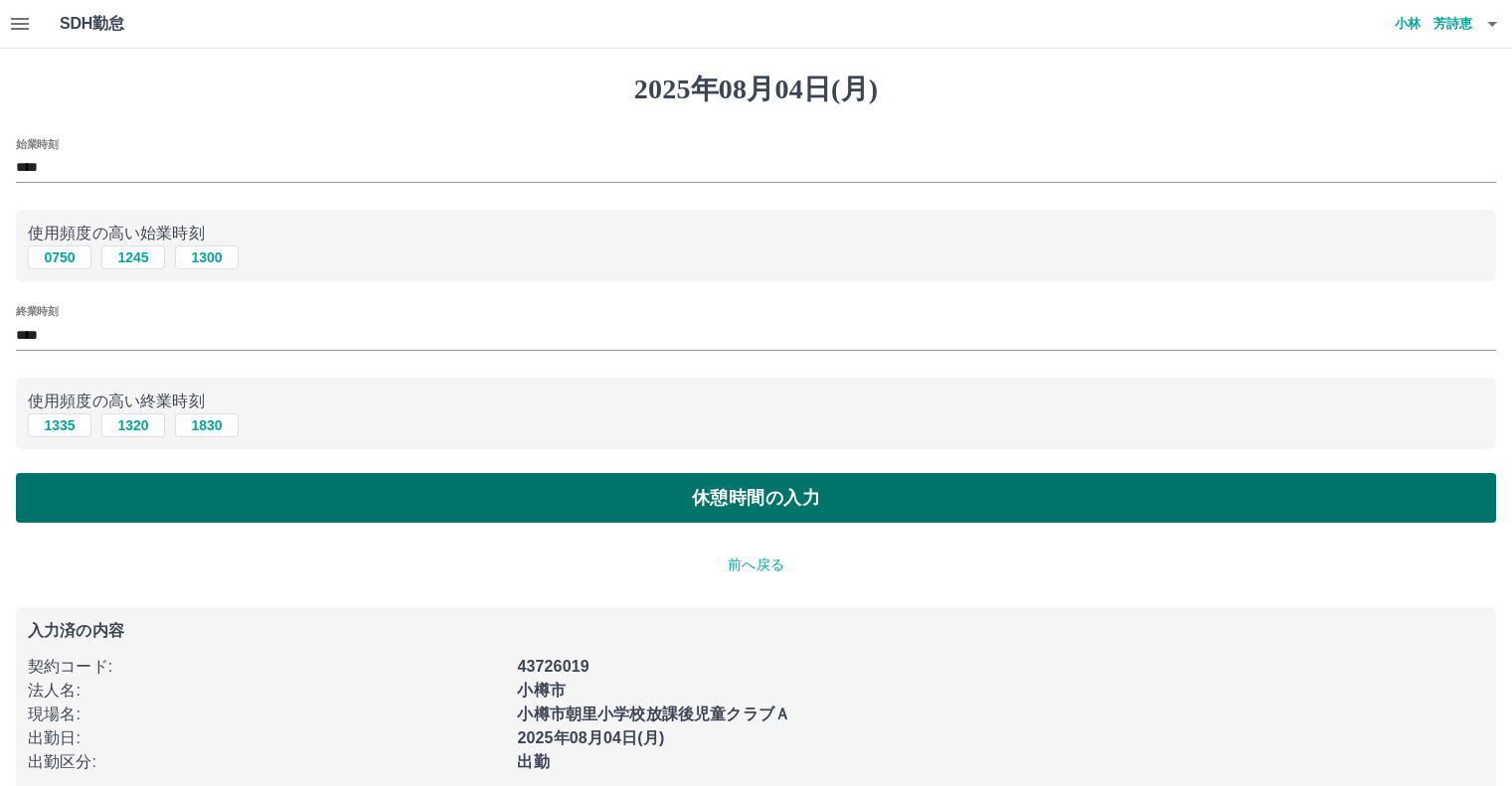 click on "休憩時間の入力" at bounding box center (756, 498) 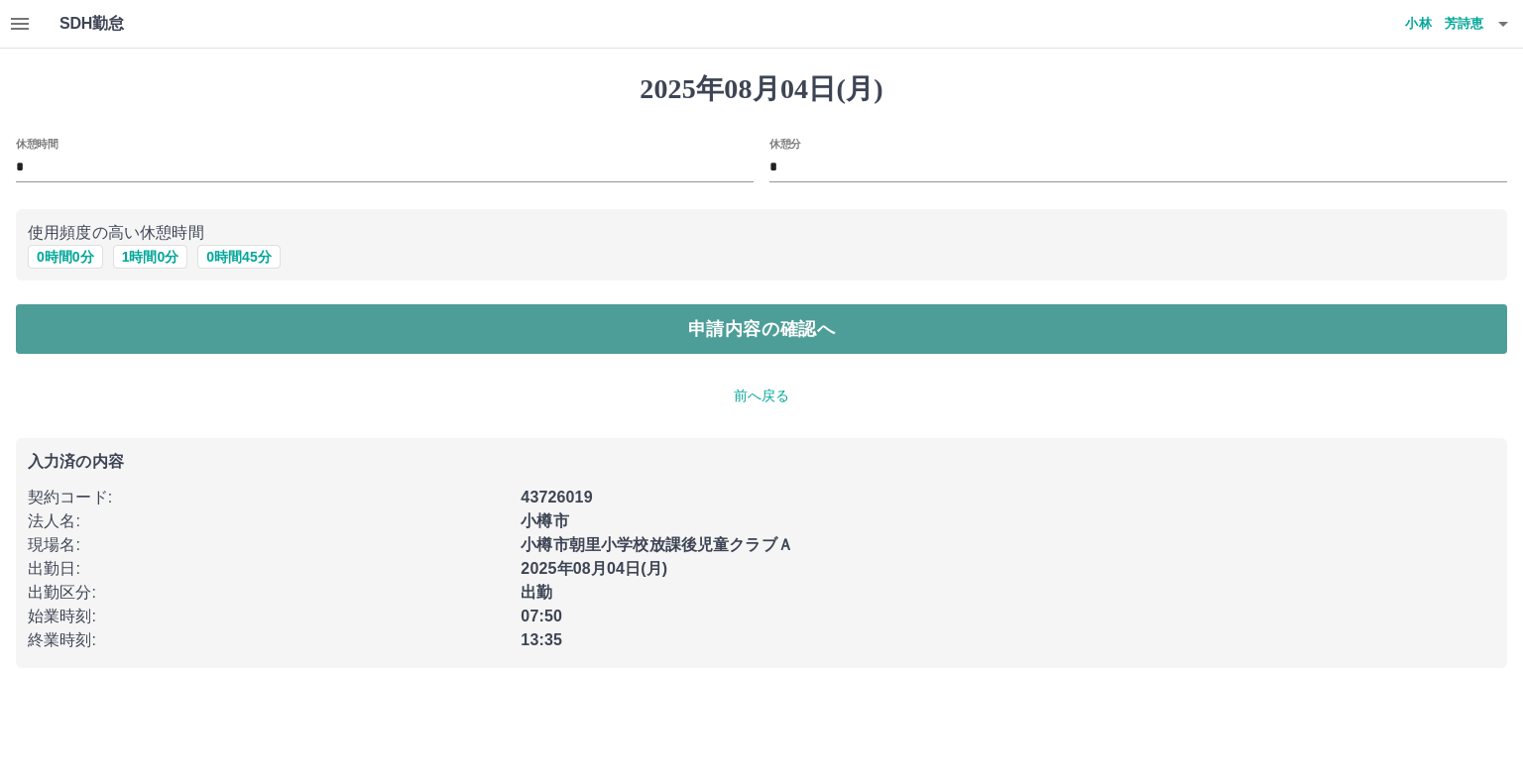 click on "申請内容の確認へ" at bounding box center (762, 329) 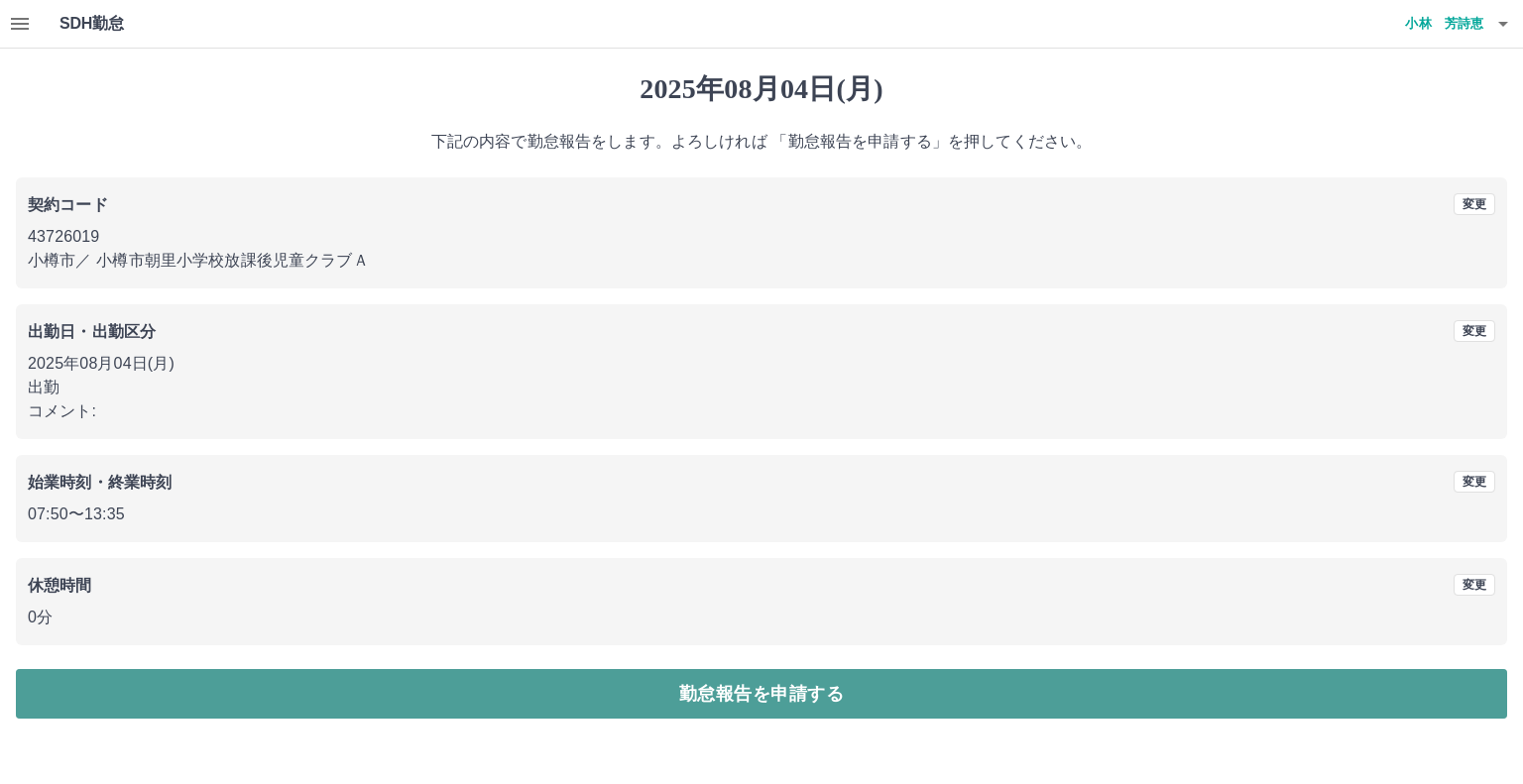 click on "勤怠報告を申請する" at bounding box center (762, 694) 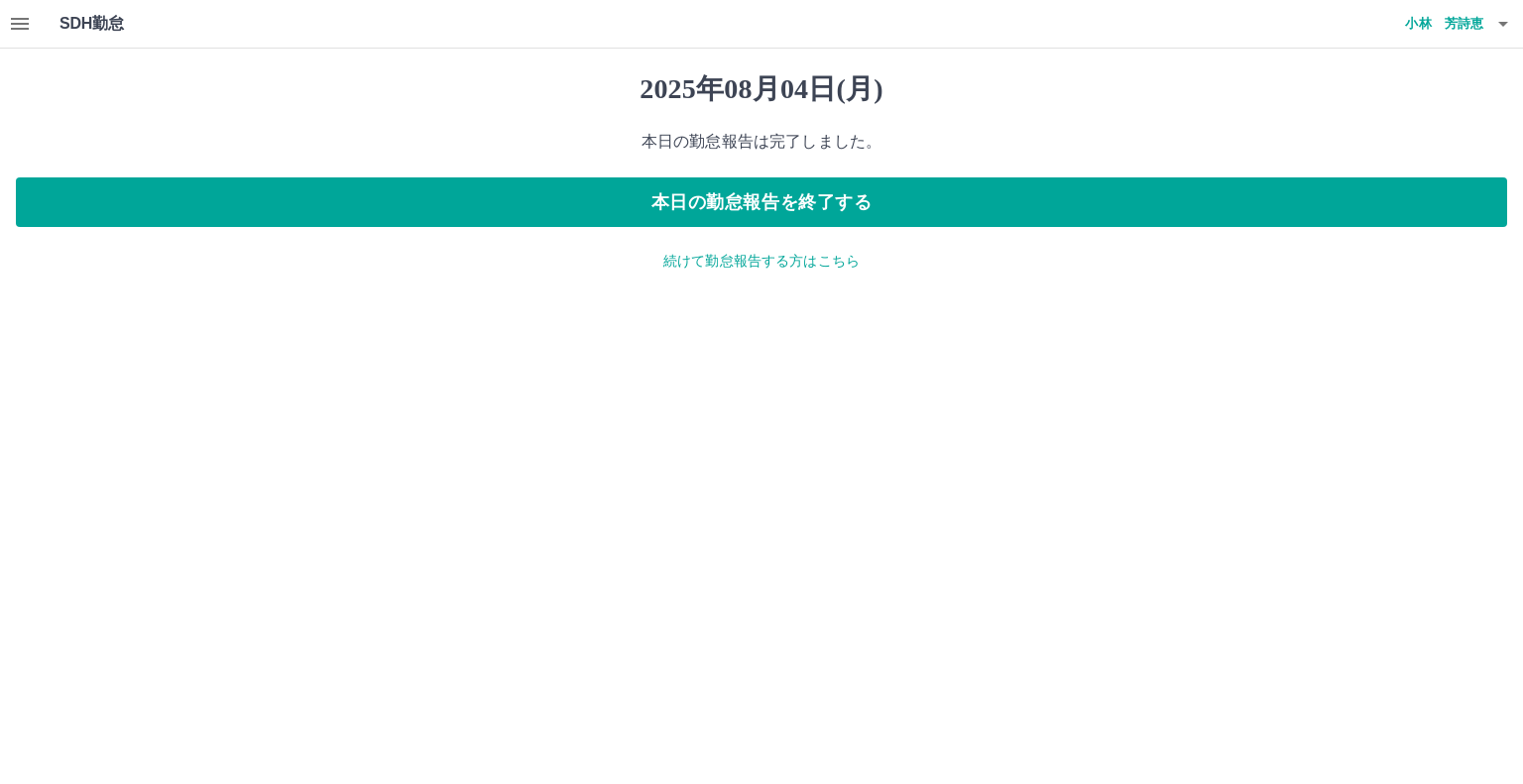 click 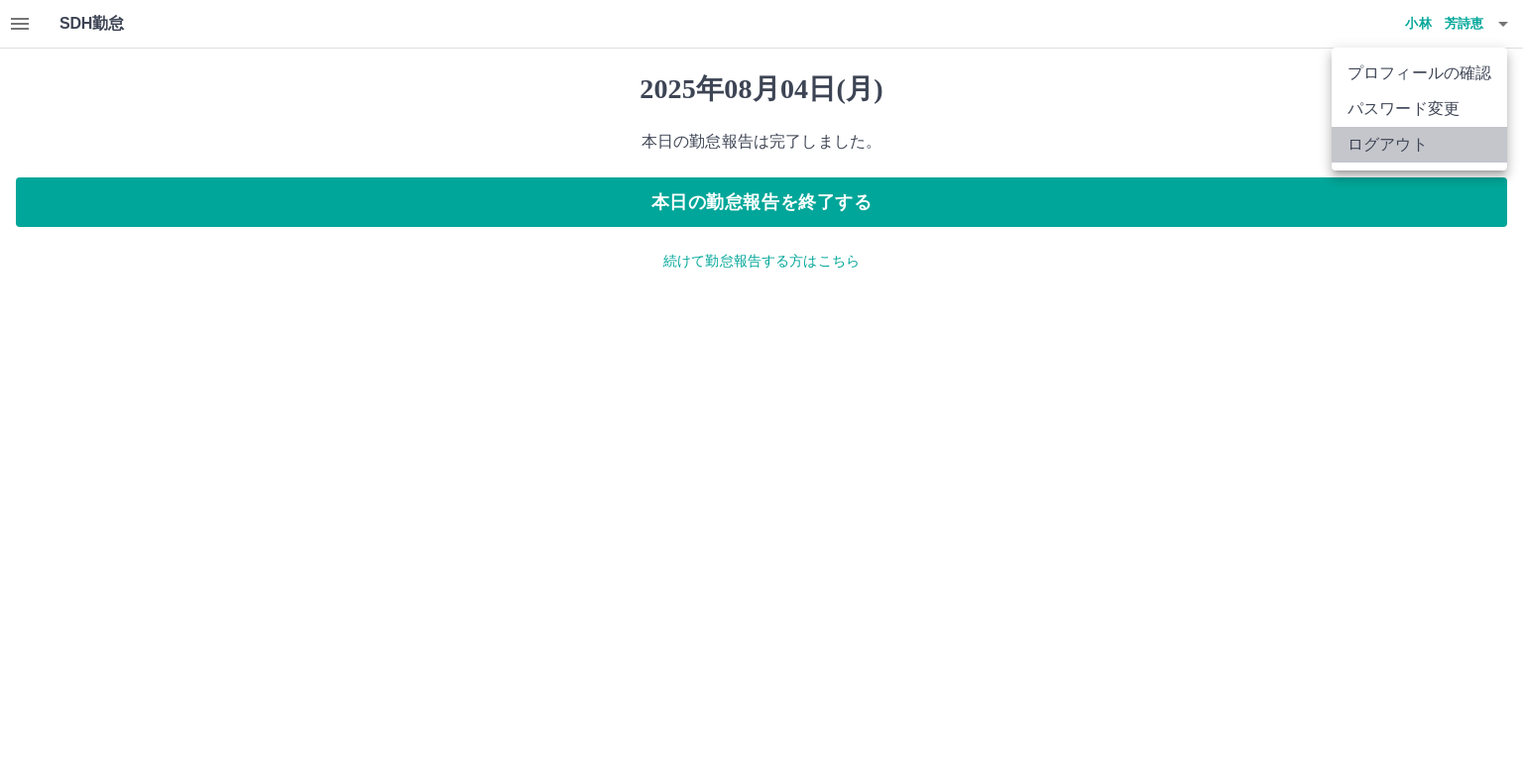 click on "ログアウト" at bounding box center [1419, 145] 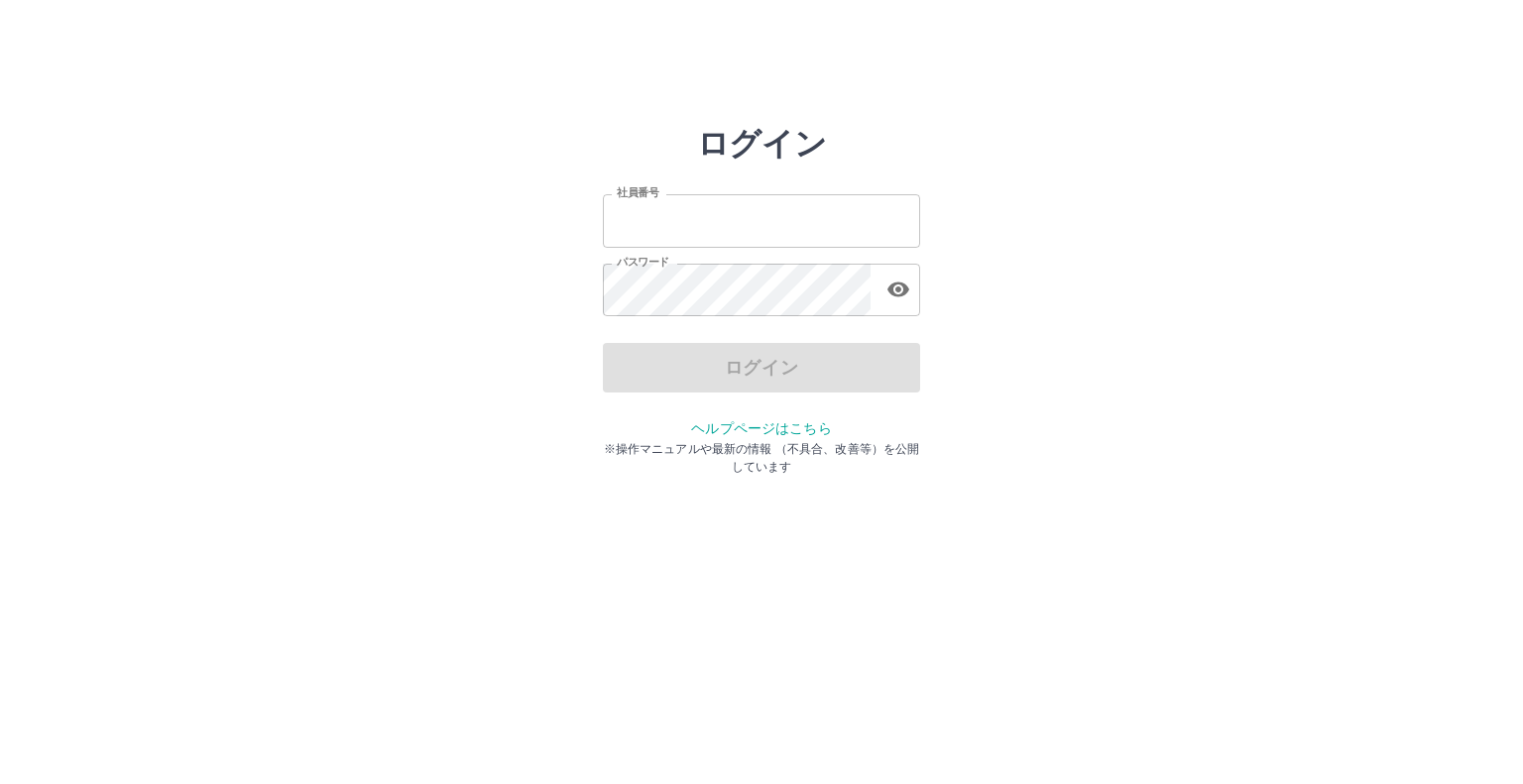 scroll, scrollTop: 0, scrollLeft: 0, axis: both 